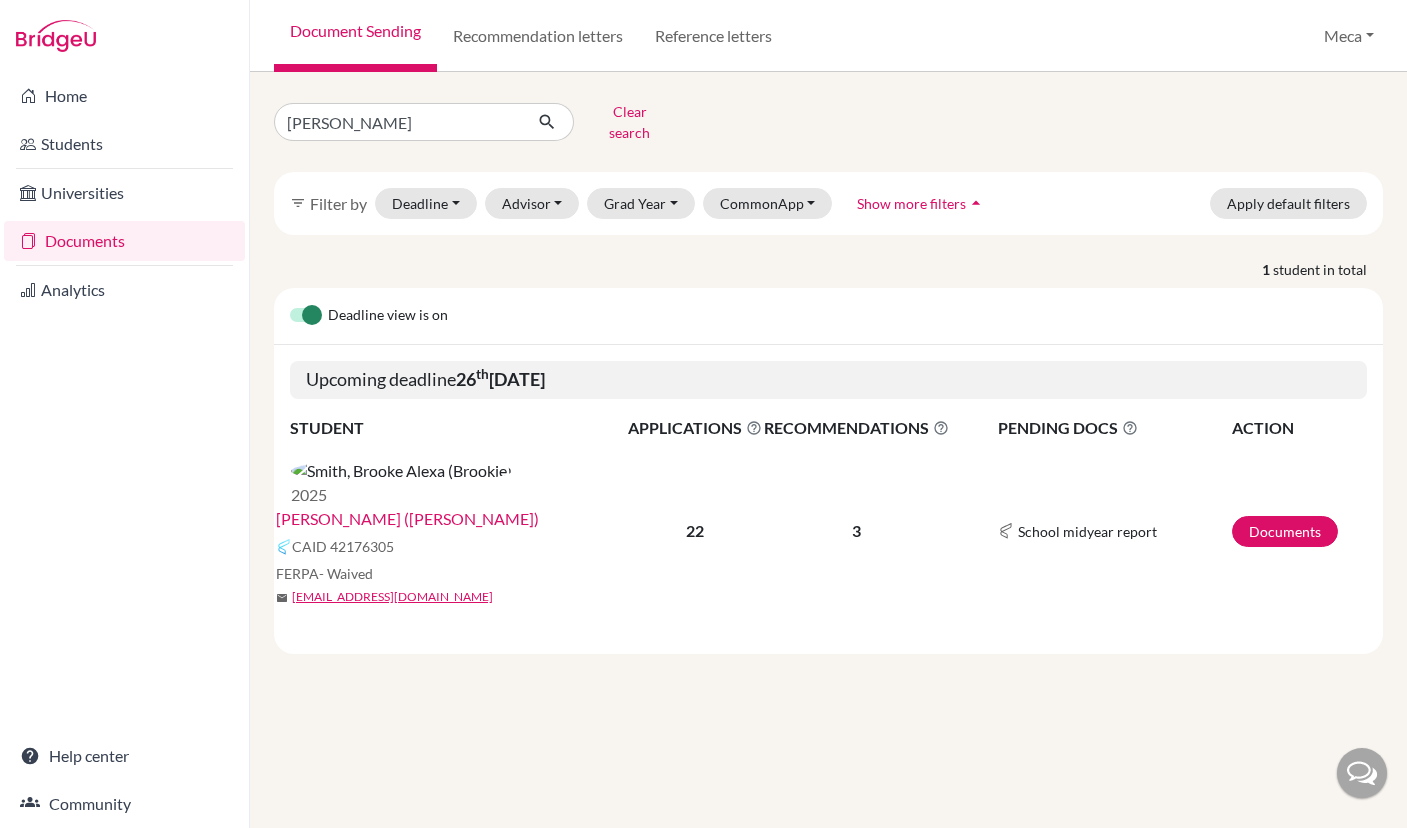 scroll, scrollTop: 0, scrollLeft: 0, axis: both 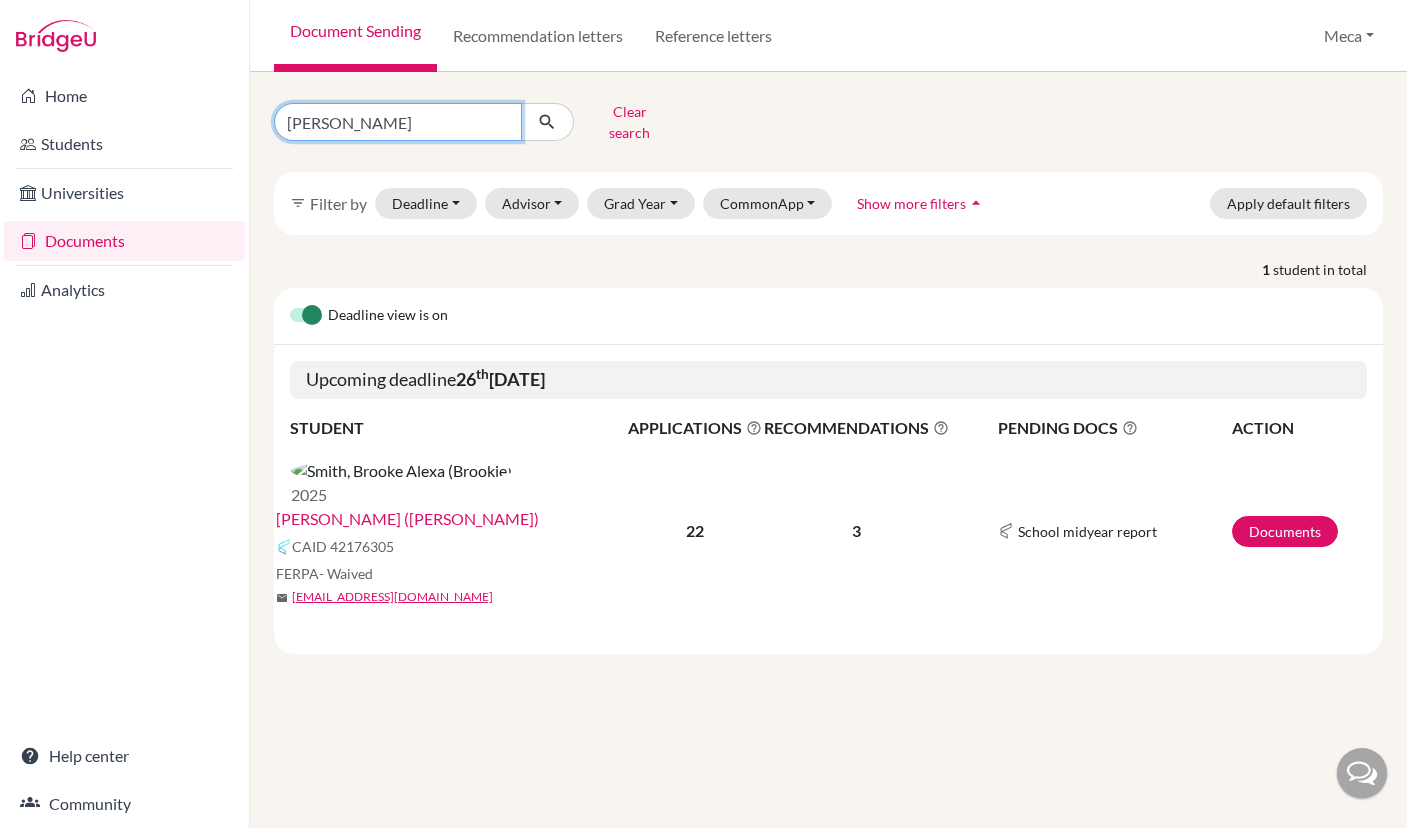 click on "[PERSON_NAME]" at bounding box center [398, 122] 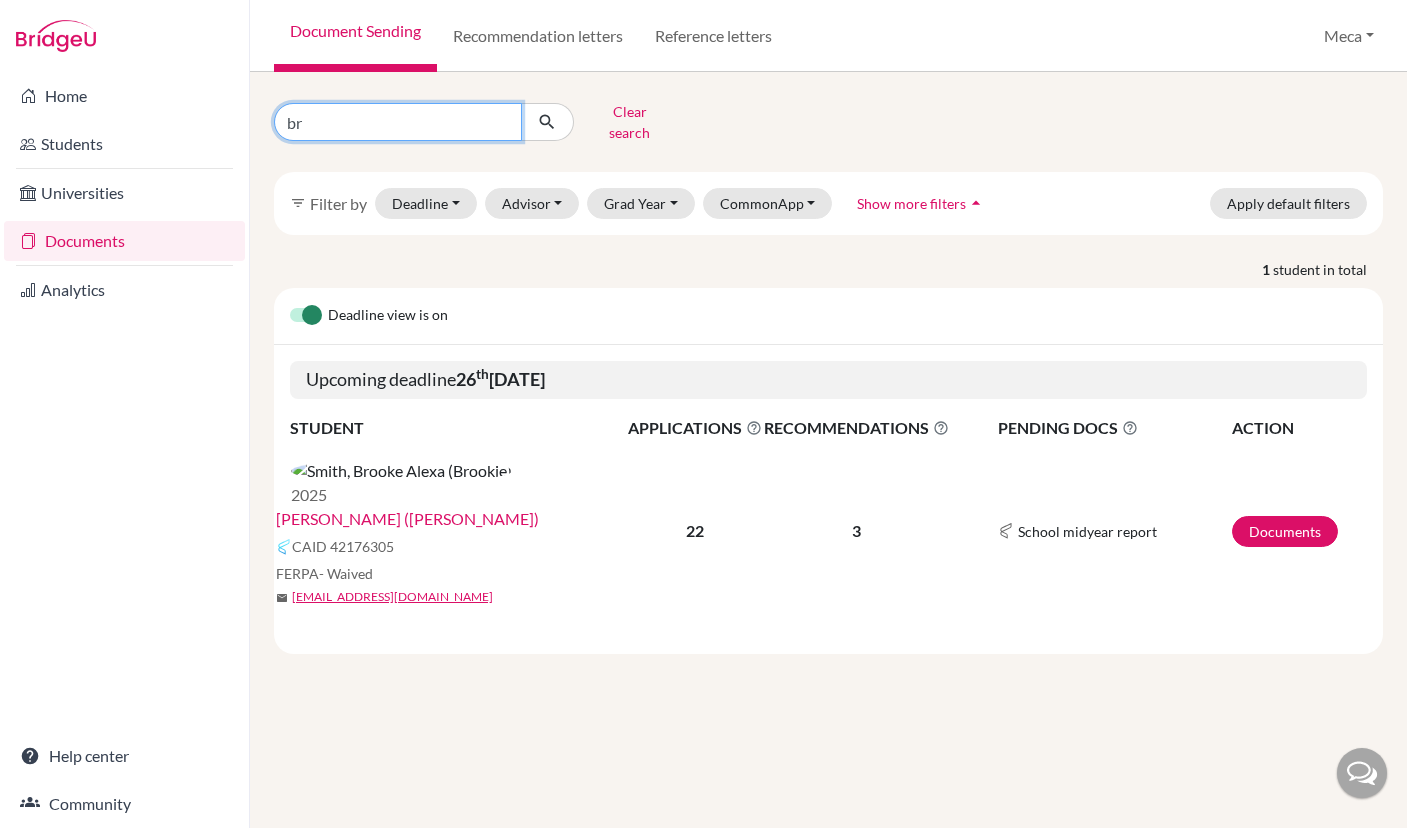type on "b" 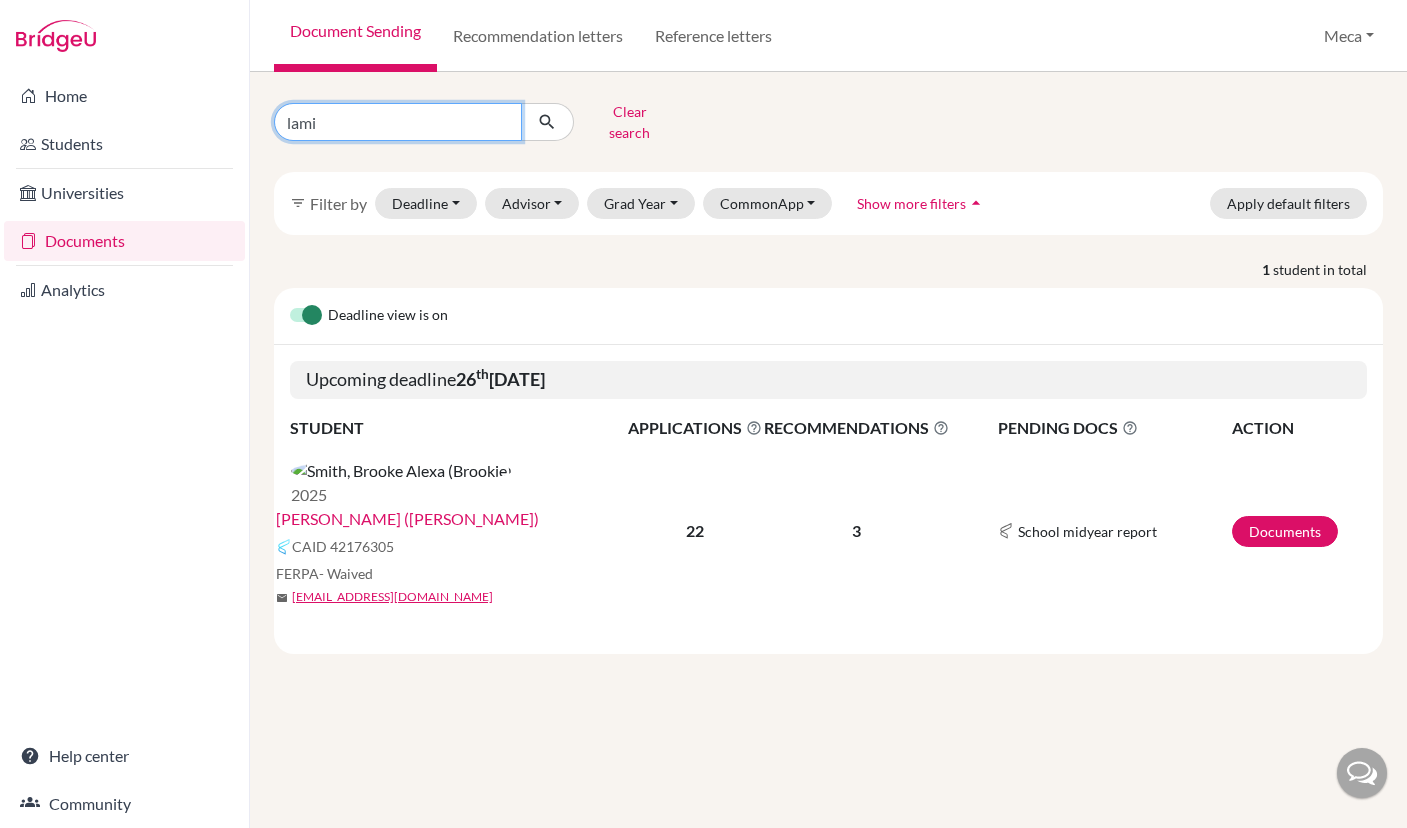 type on "lamin" 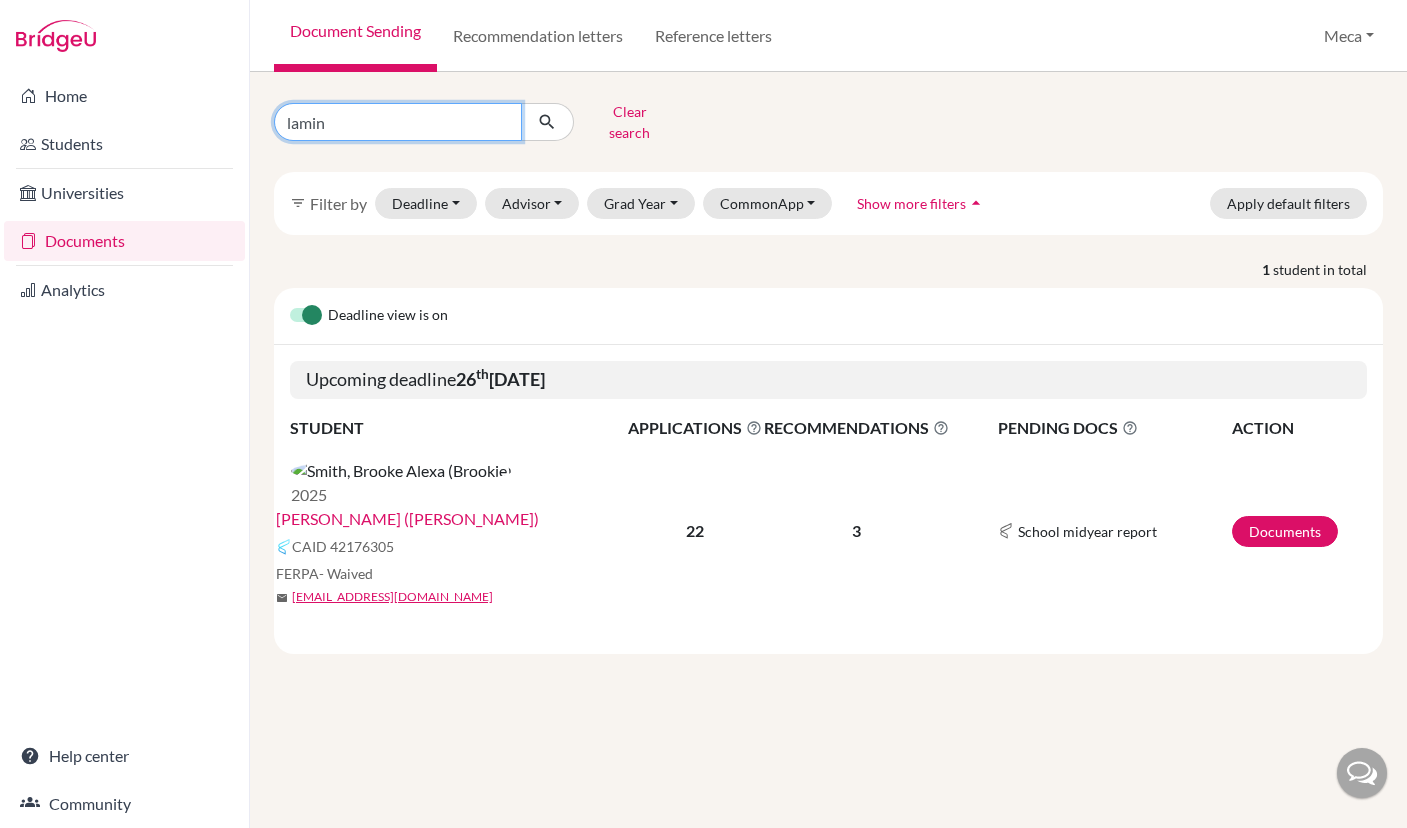 click at bounding box center [547, 122] 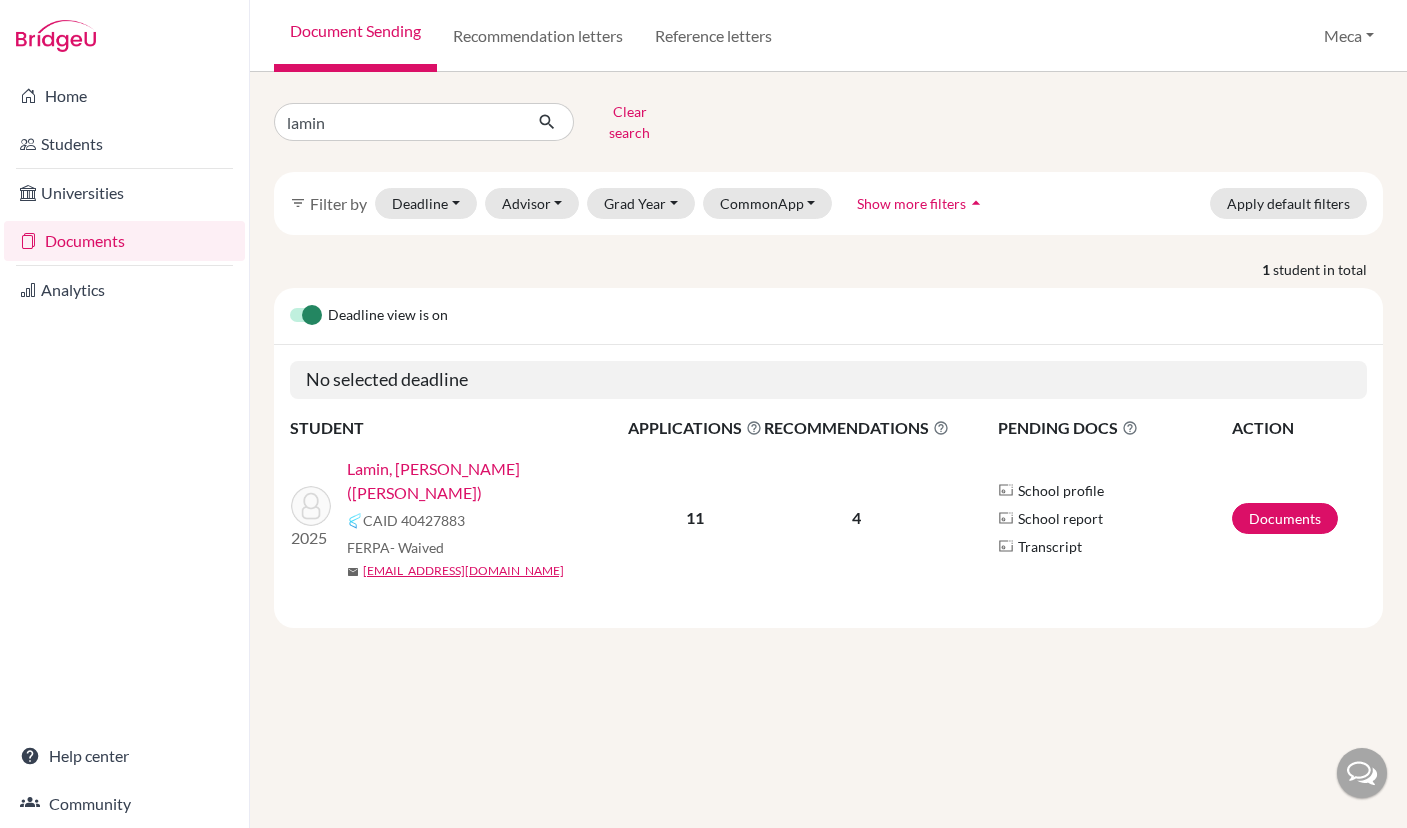 click on "Lamin, [PERSON_NAME] ([PERSON_NAME])" at bounding box center (494, 481) 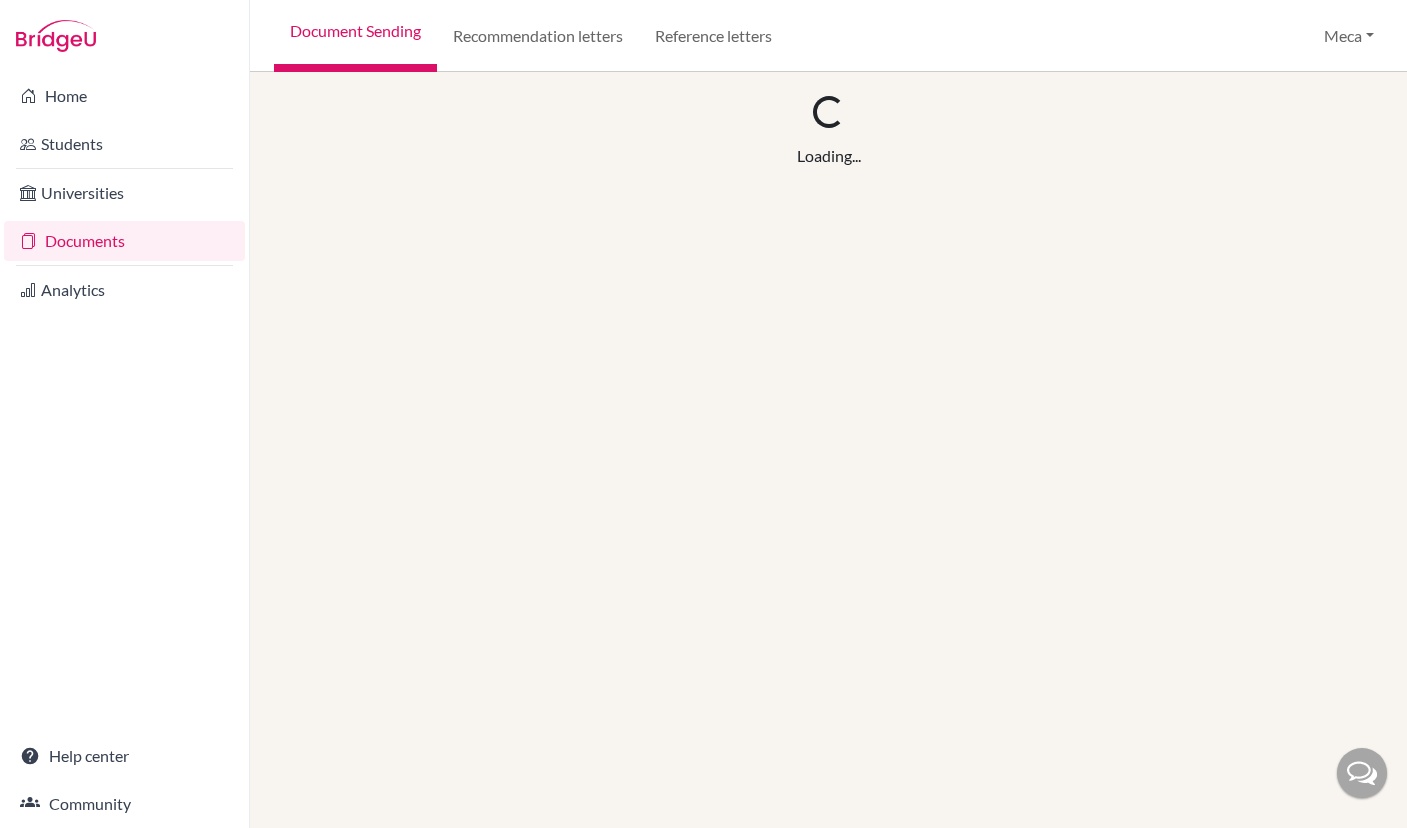 scroll, scrollTop: 0, scrollLeft: 0, axis: both 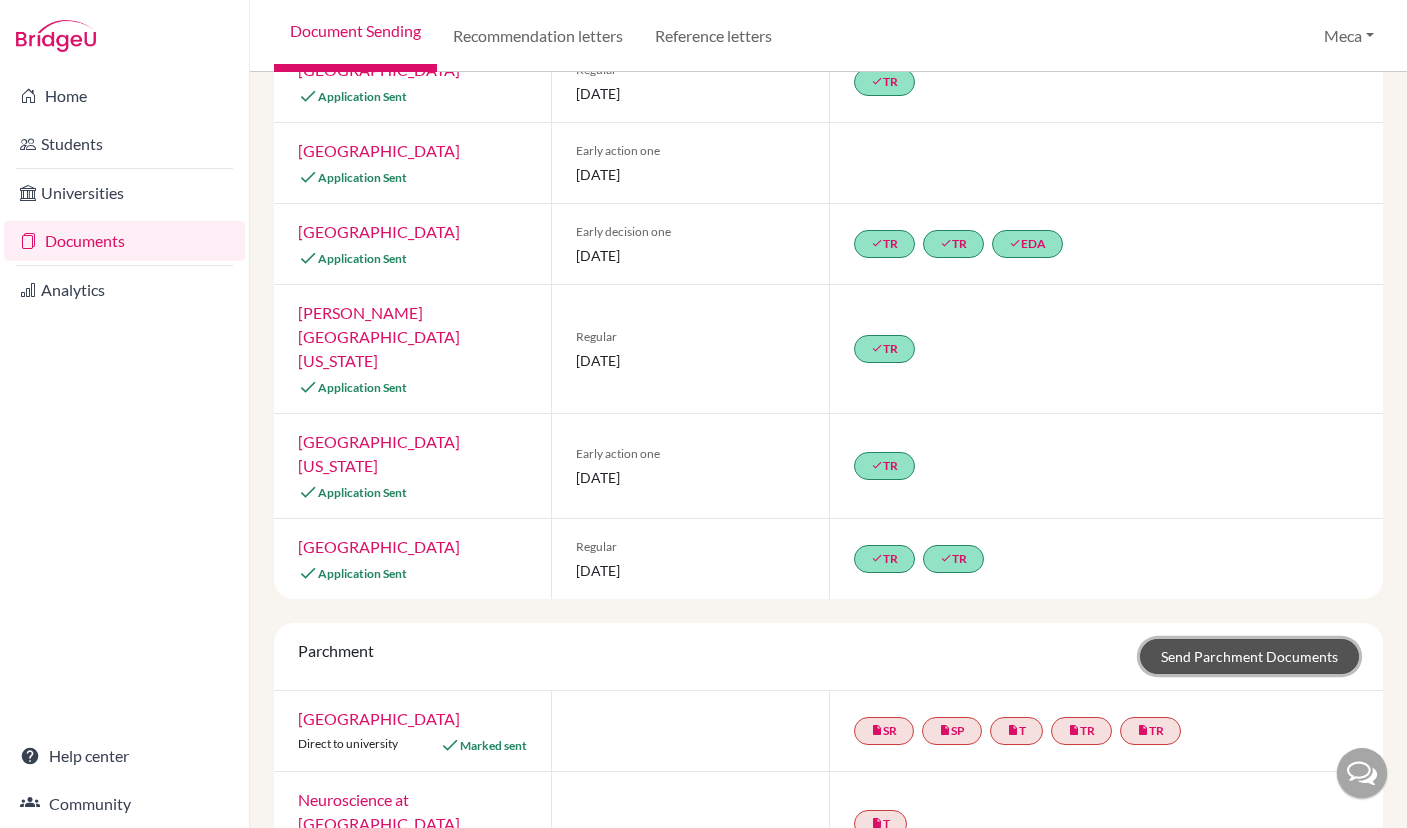 click on "Send Parchment Documents" 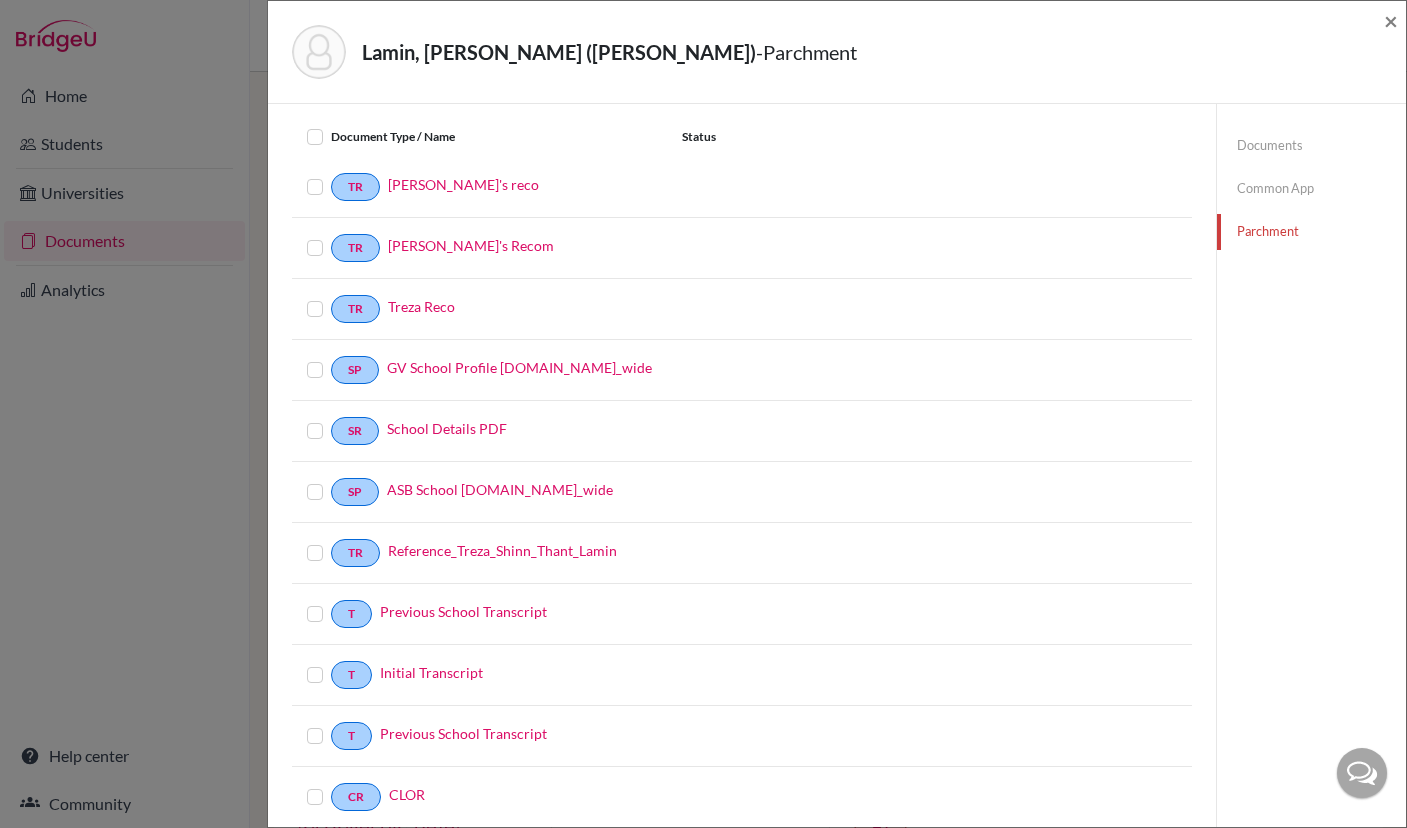 scroll, scrollTop: 0, scrollLeft: 0, axis: both 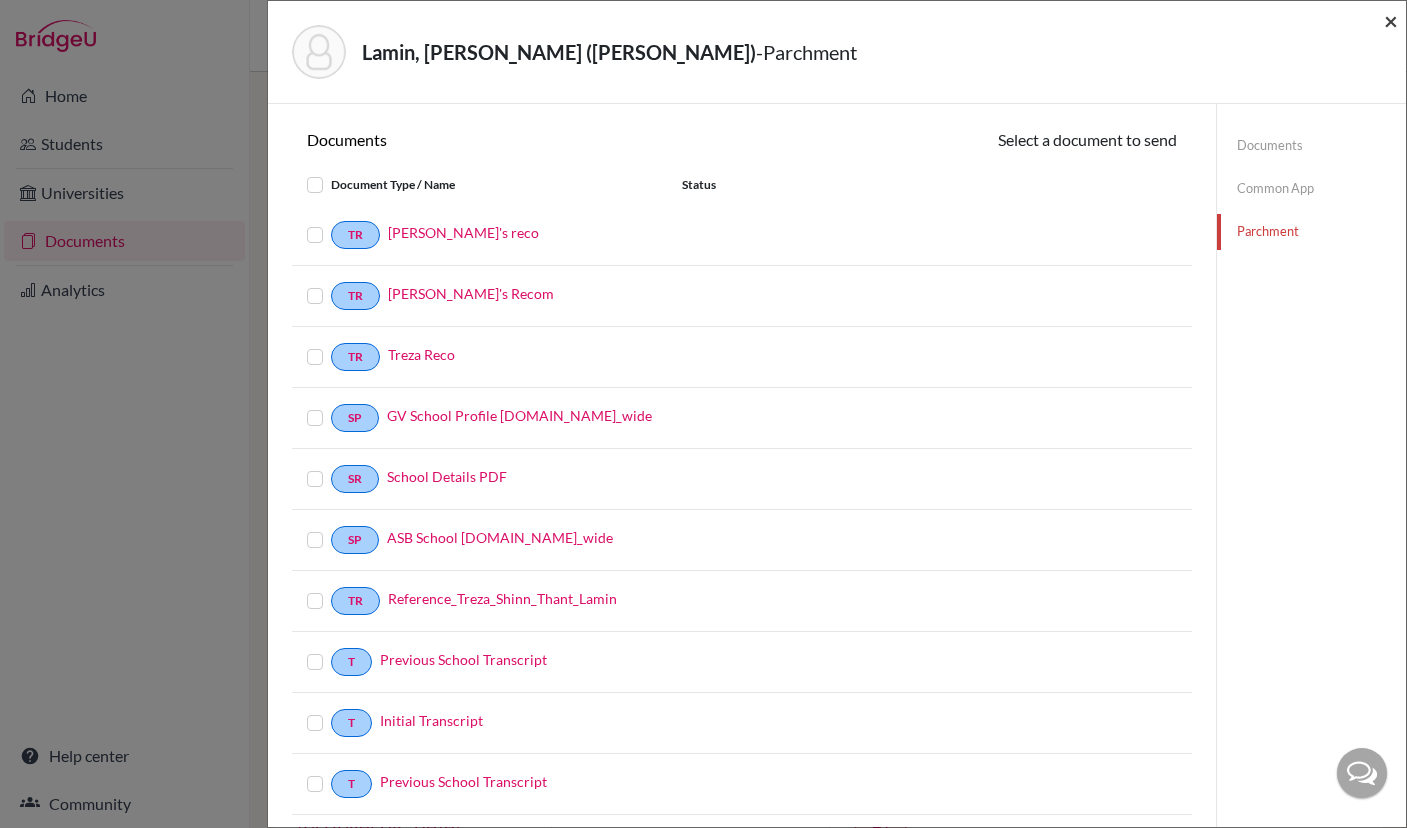 click on "×" at bounding box center (1391, 20) 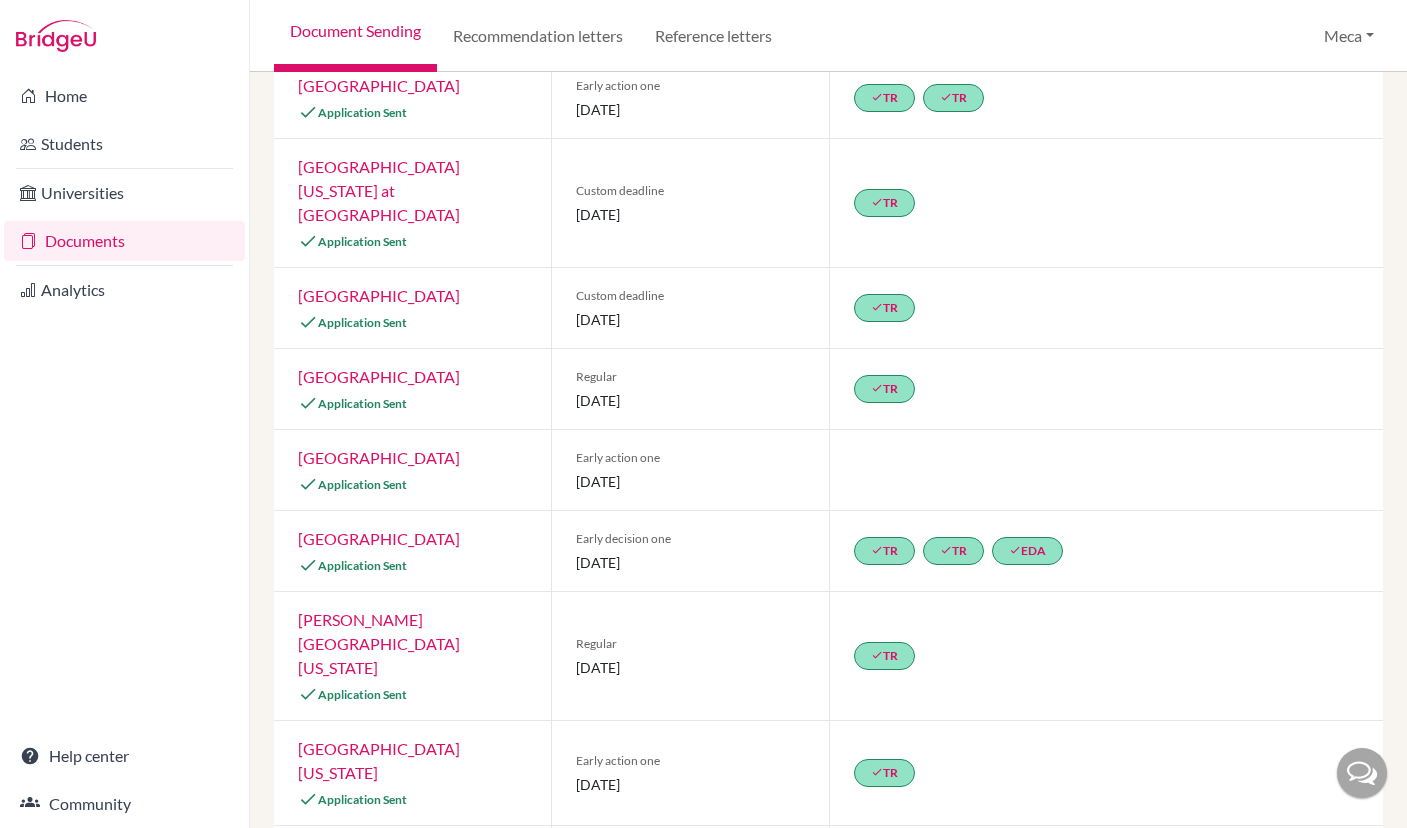 scroll, scrollTop: 0, scrollLeft: 0, axis: both 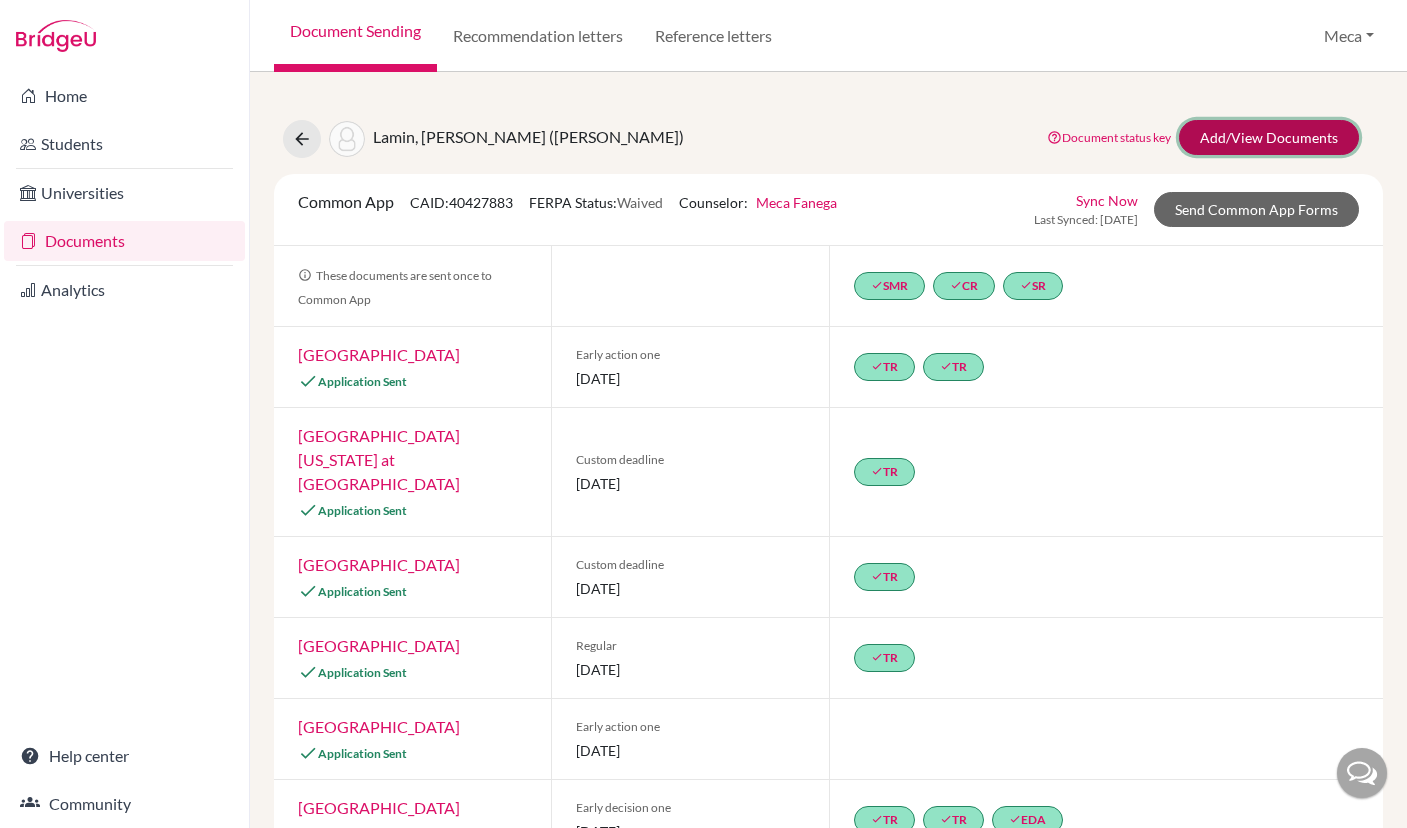 click on "Add/View Documents" at bounding box center (1269, 137) 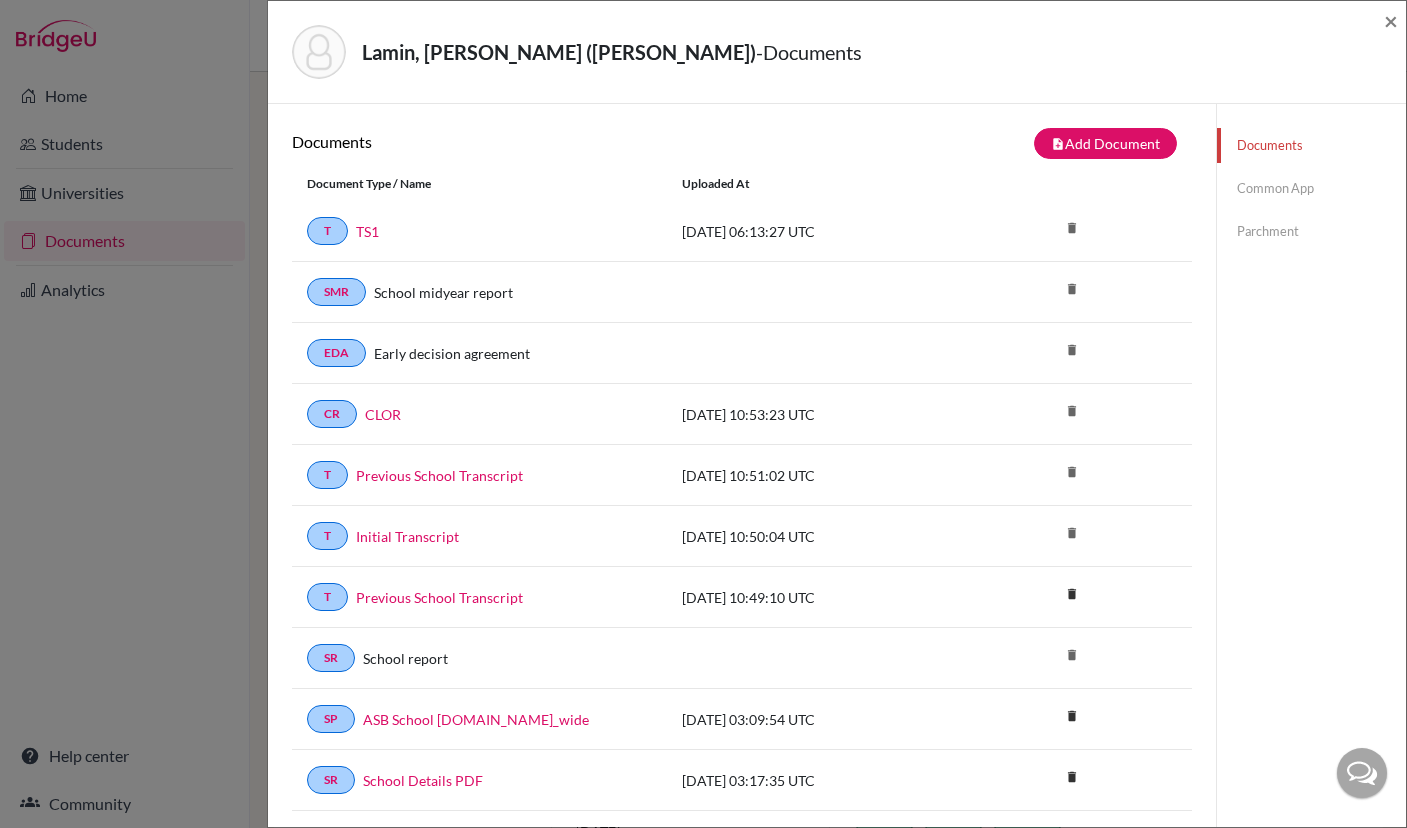 scroll, scrollTop: 48, scrollLeft: 0, axis: vertical 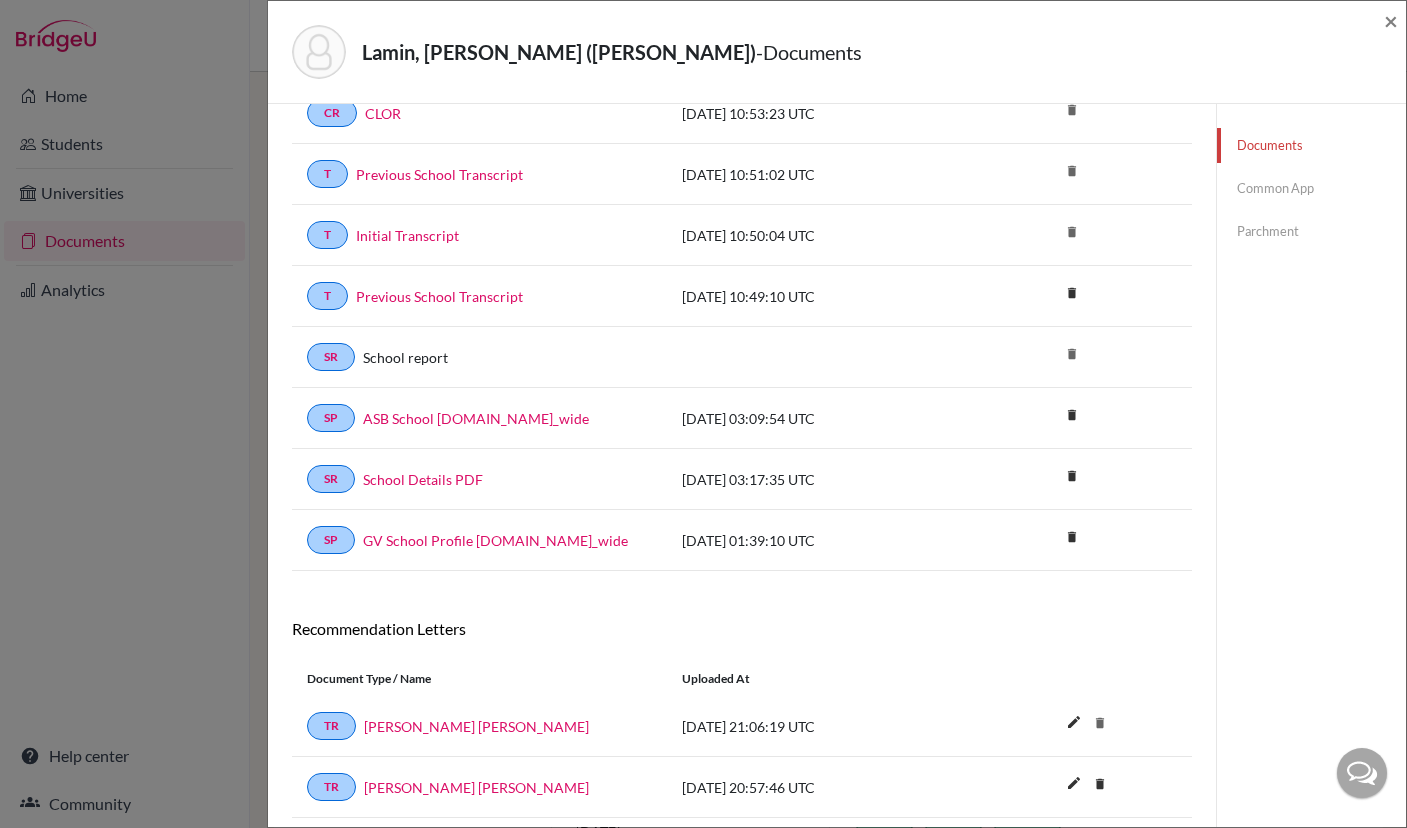 click on "Common App" 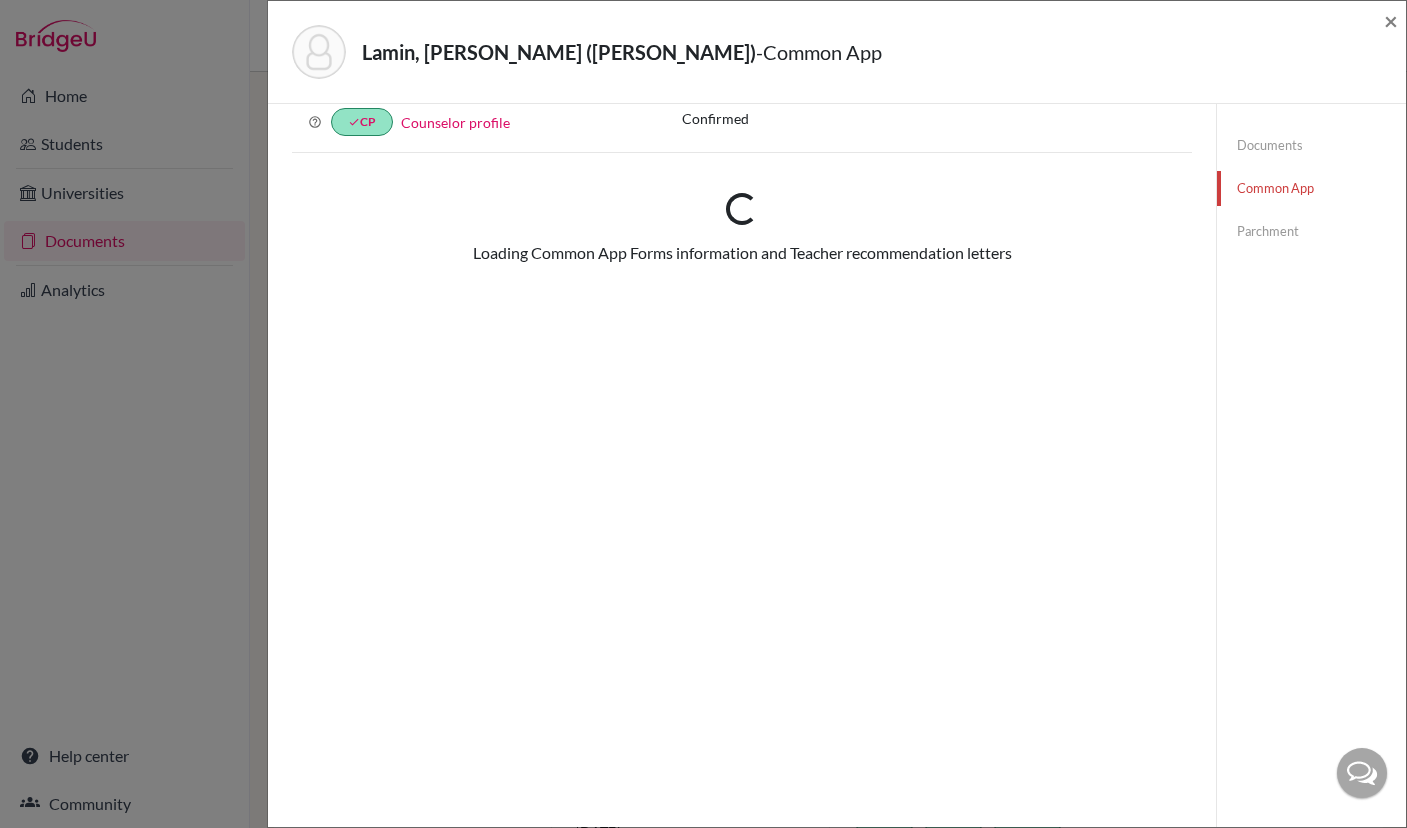 scroll, scrollTop: 301, scrollLeft: 0, axis: vertical 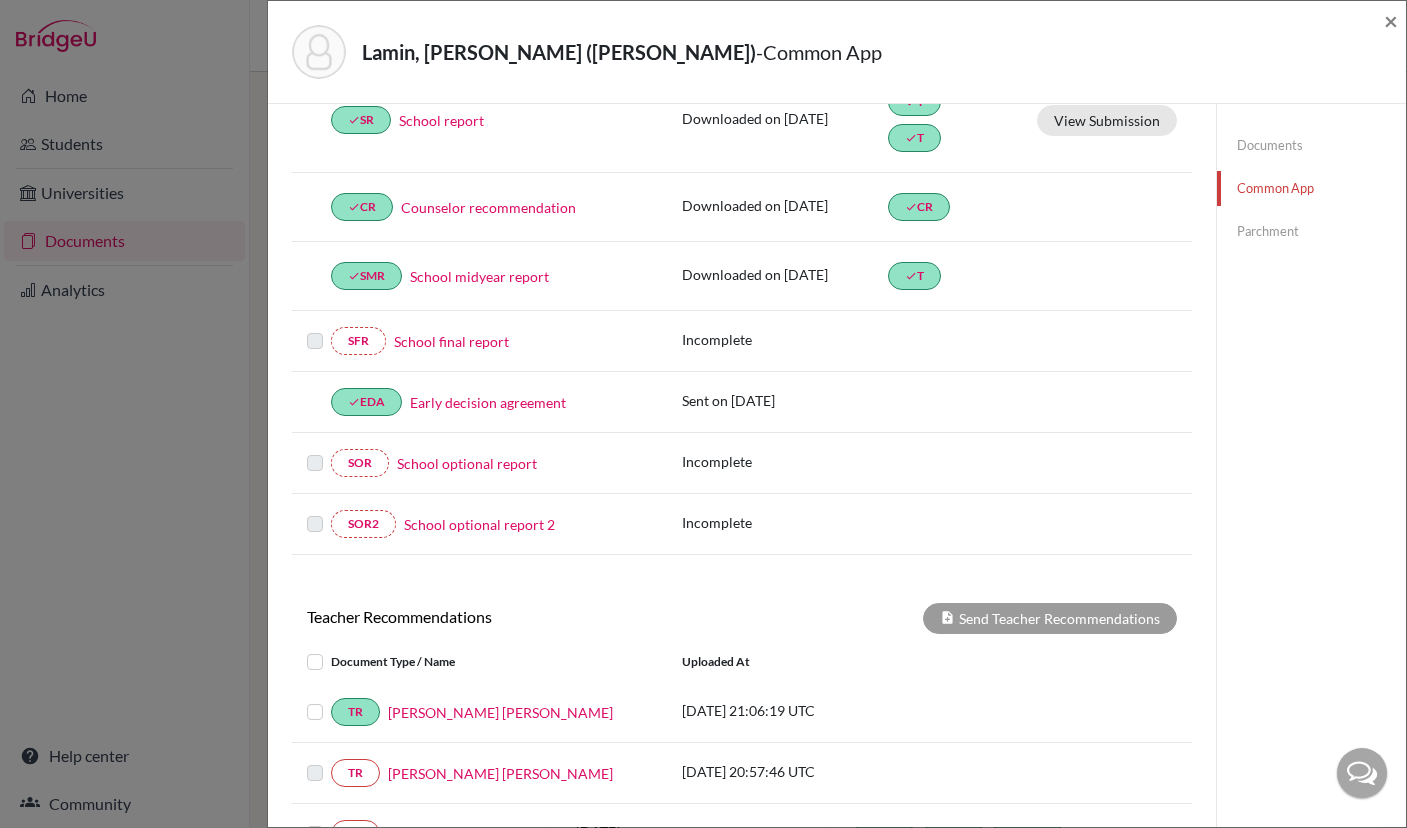 click on "School final report" at bounding box center (451, 341) 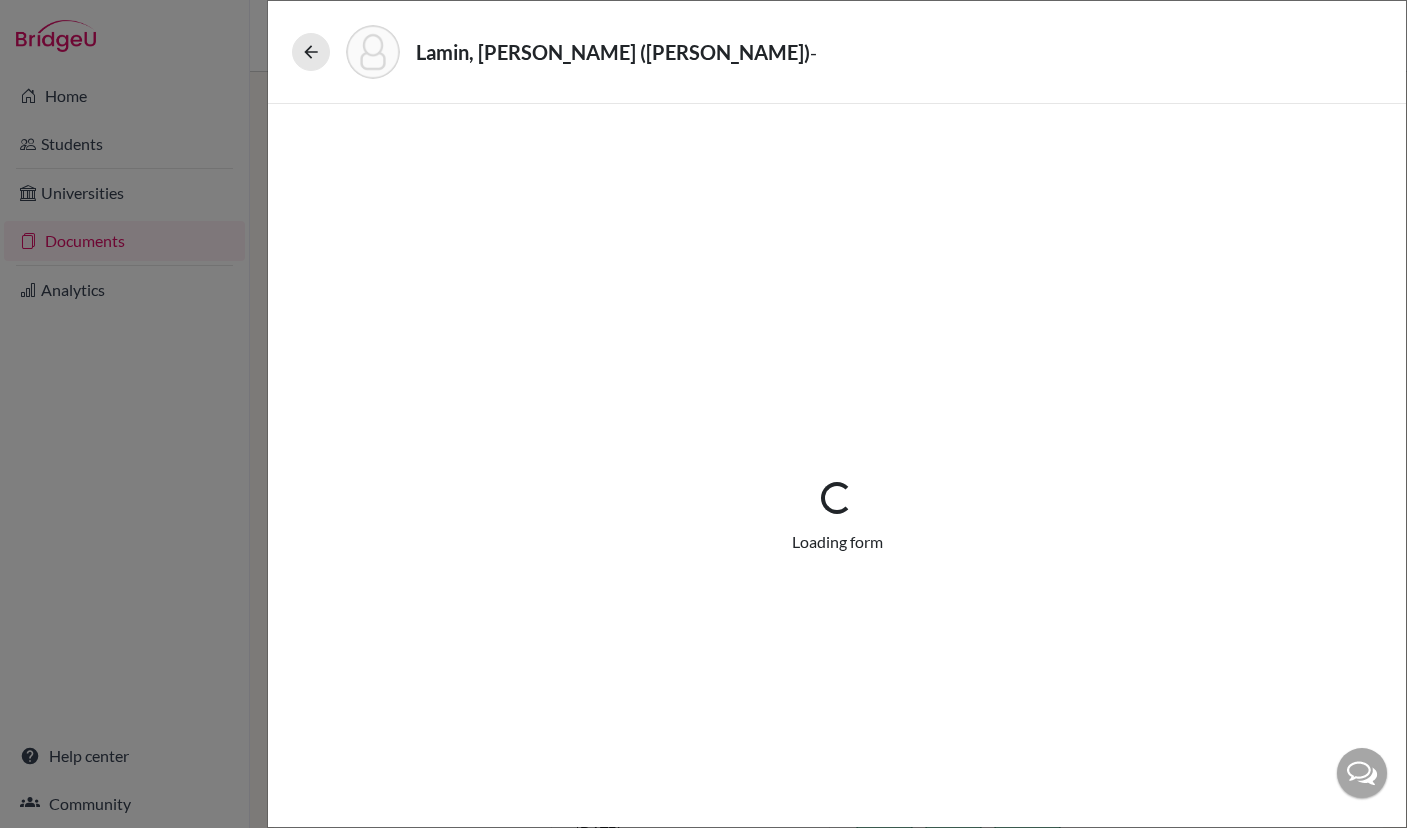 select on "5" 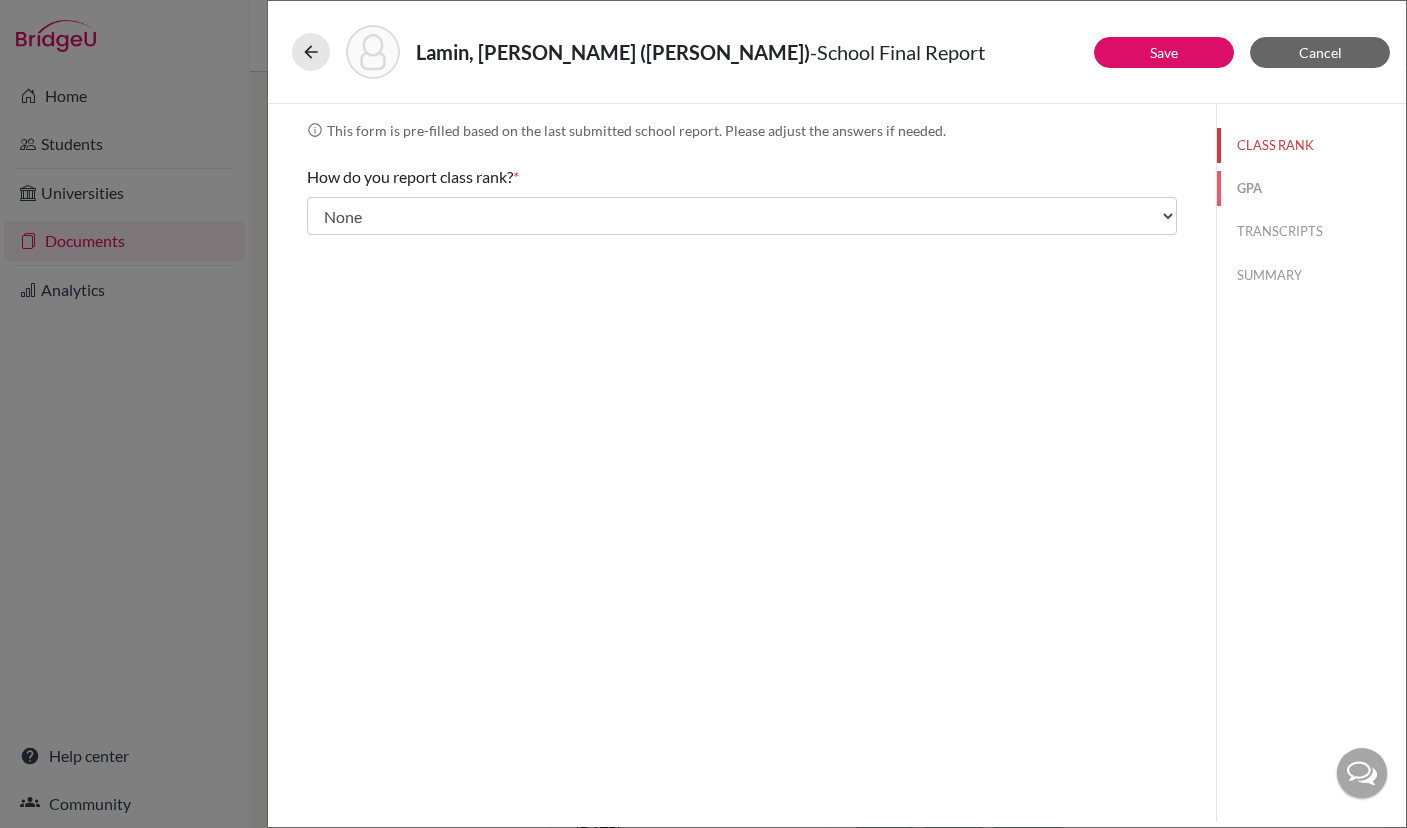 click on "GPA" at bounding box center (1311, 188) 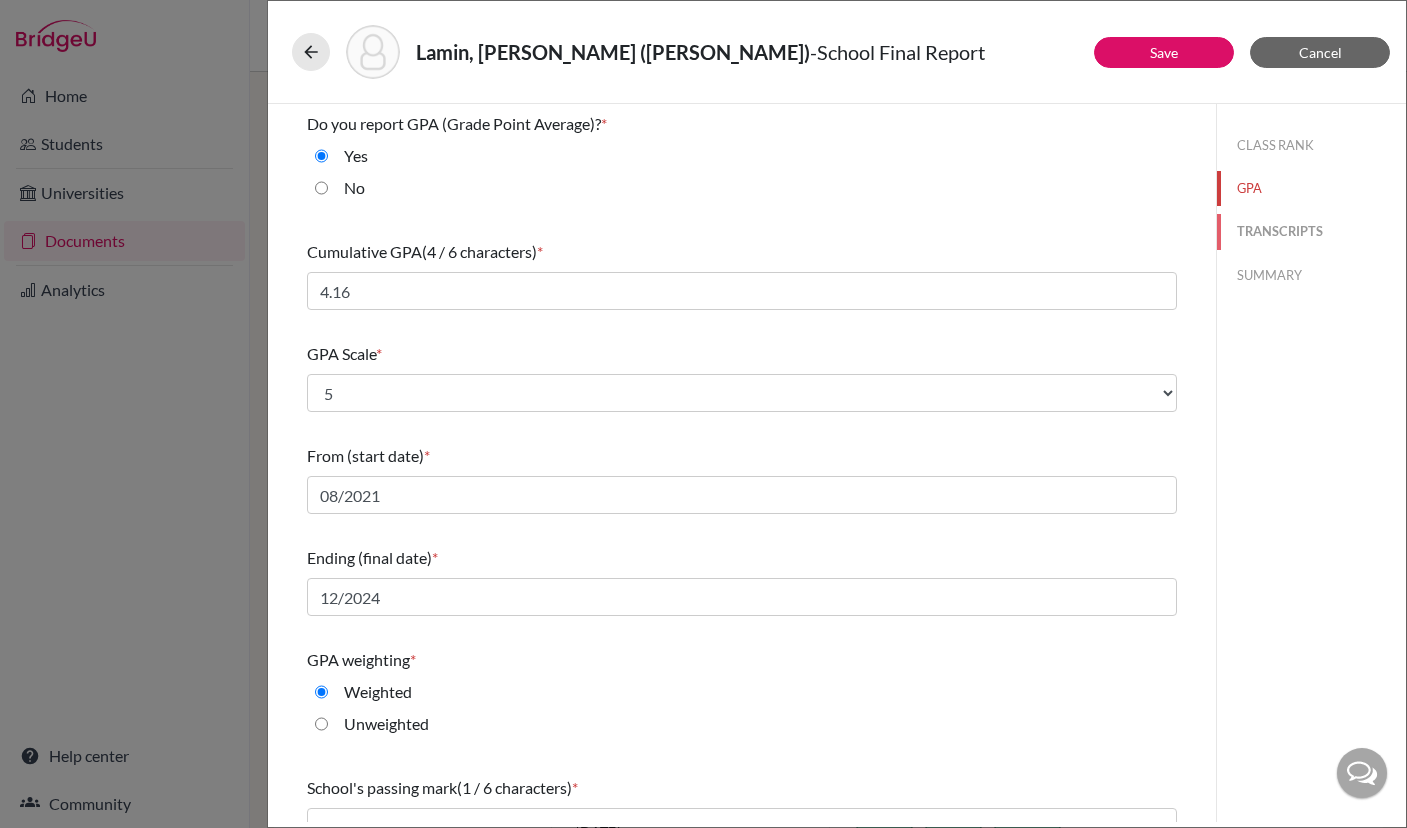 click on "TRANSCRIPTS" at bounding box center [1311, 231] 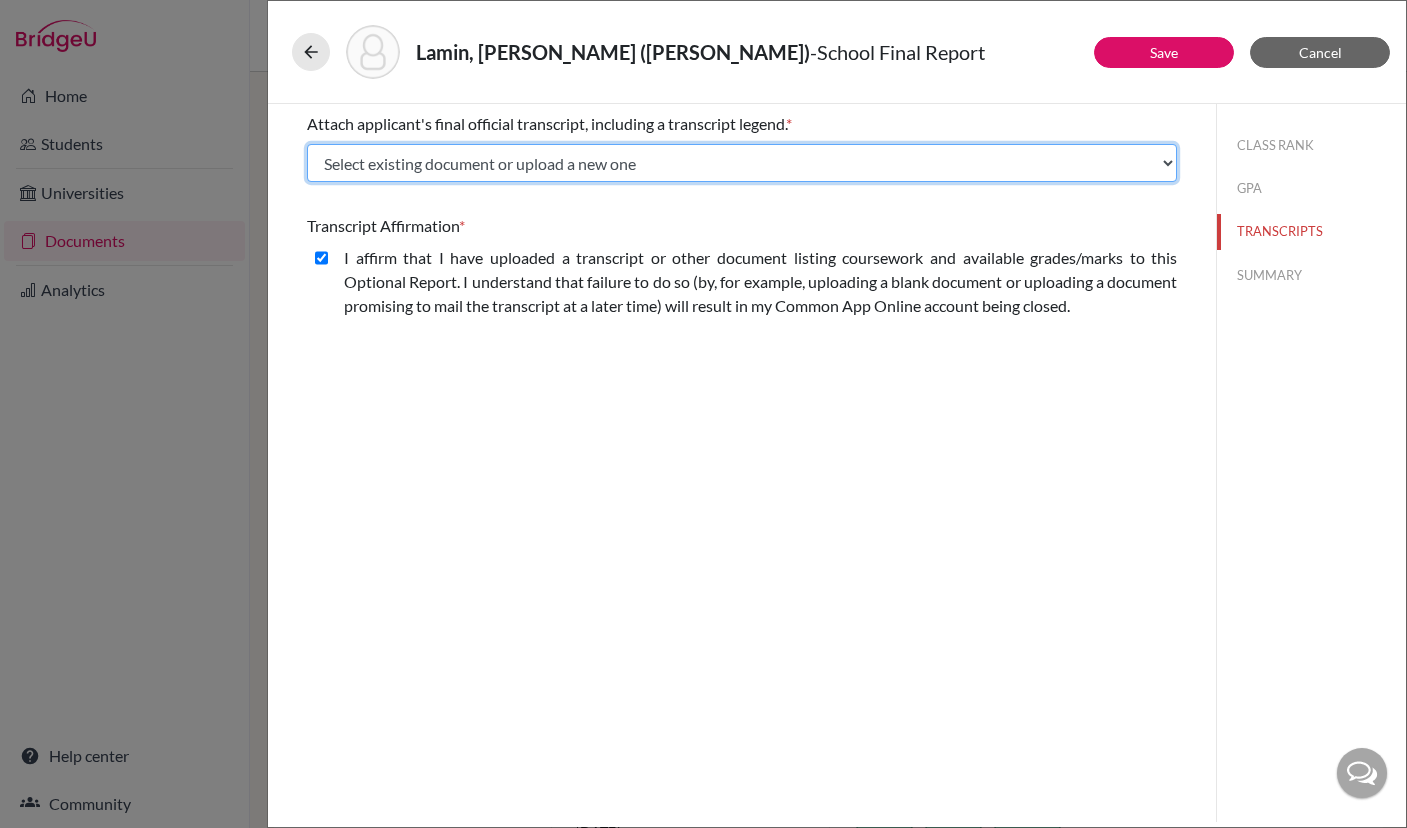 click on "Select existing document or upload a new one Previous School Transcript Previous School Transcript Initial Transcript TS1 Upload New File" 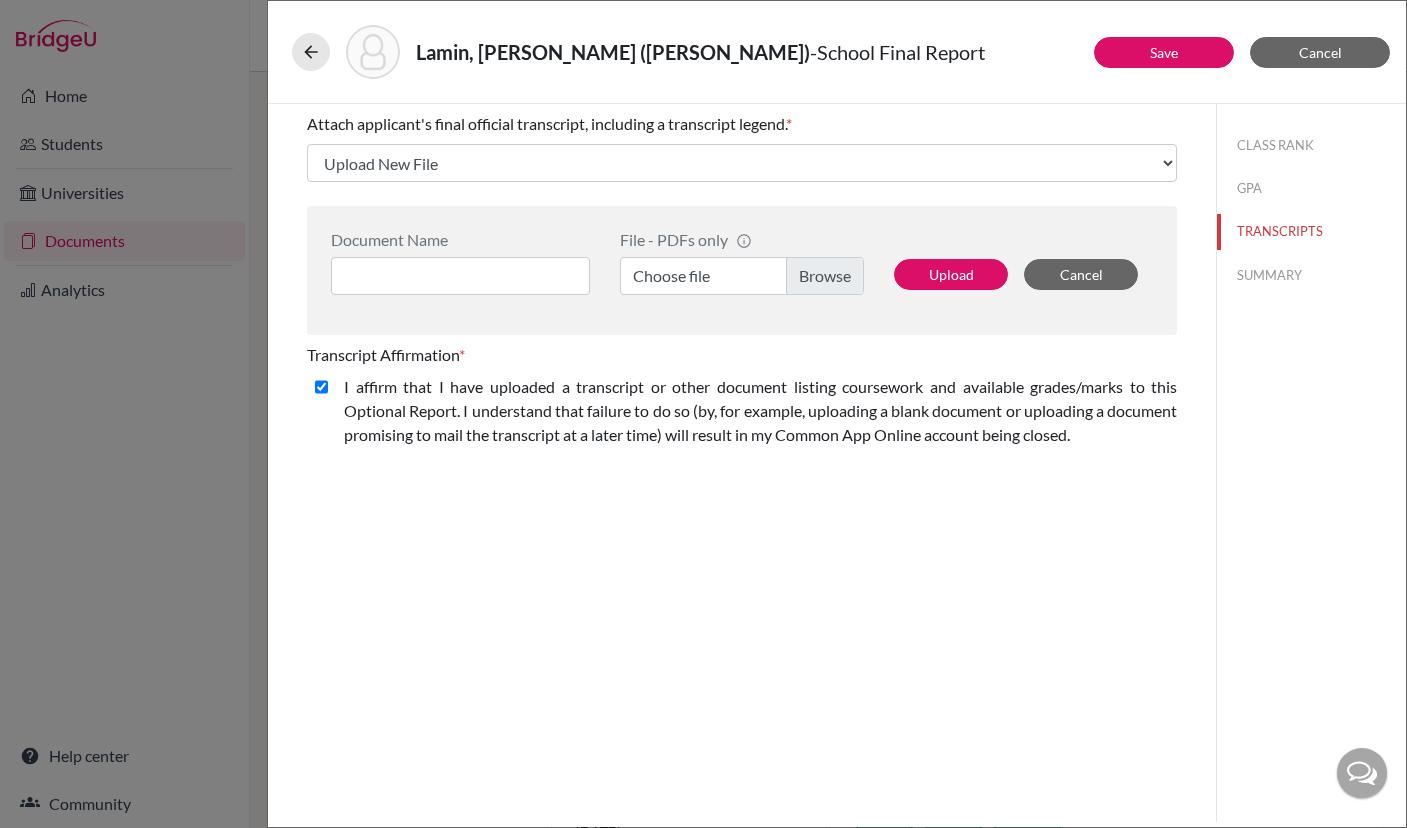 click on "File - PDFs only info CommonApp has file size limit of 2MB per file Choose file" at bounding box center [742, 270] 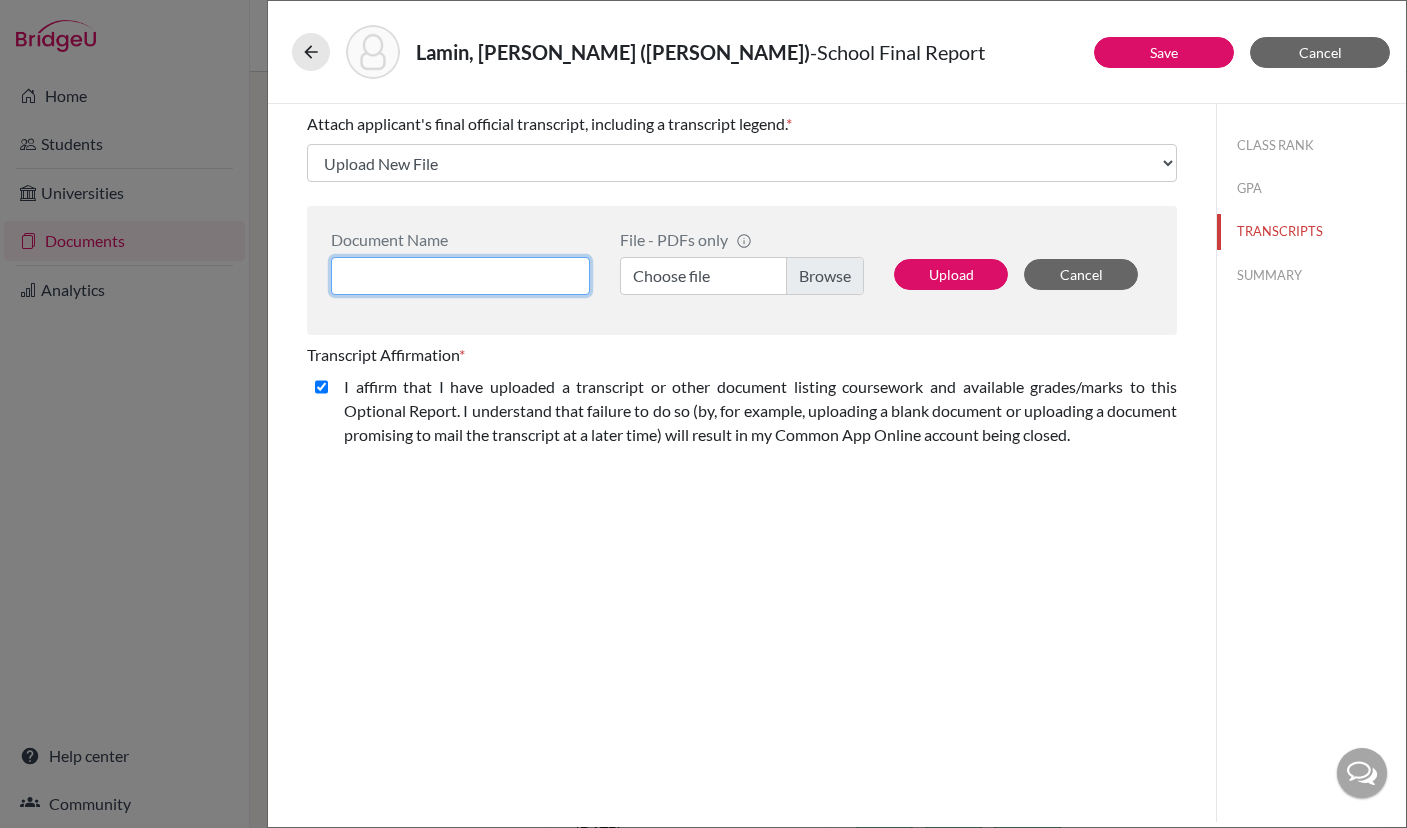 click at bounding box center (460, 276) 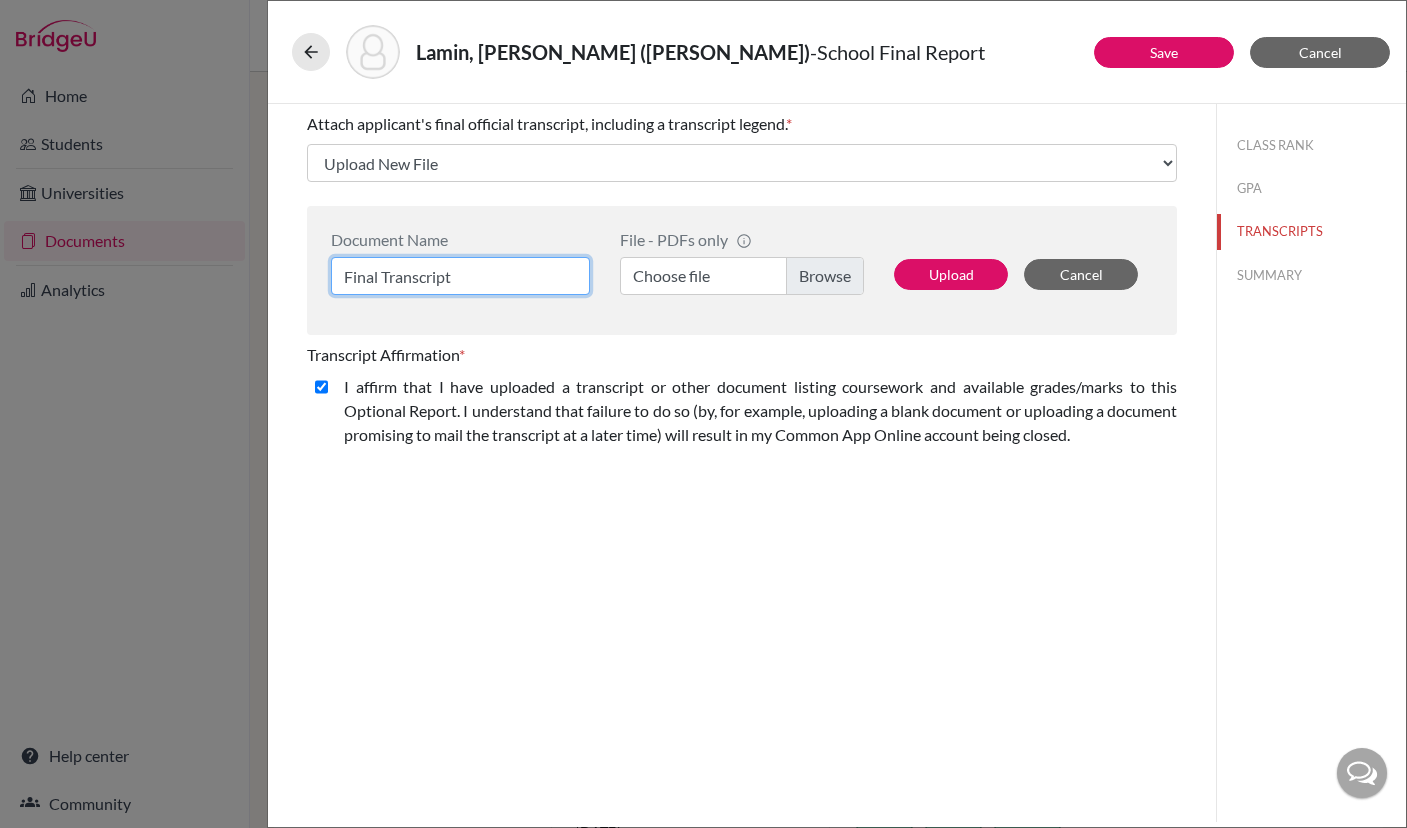 type on "Final Transcript" 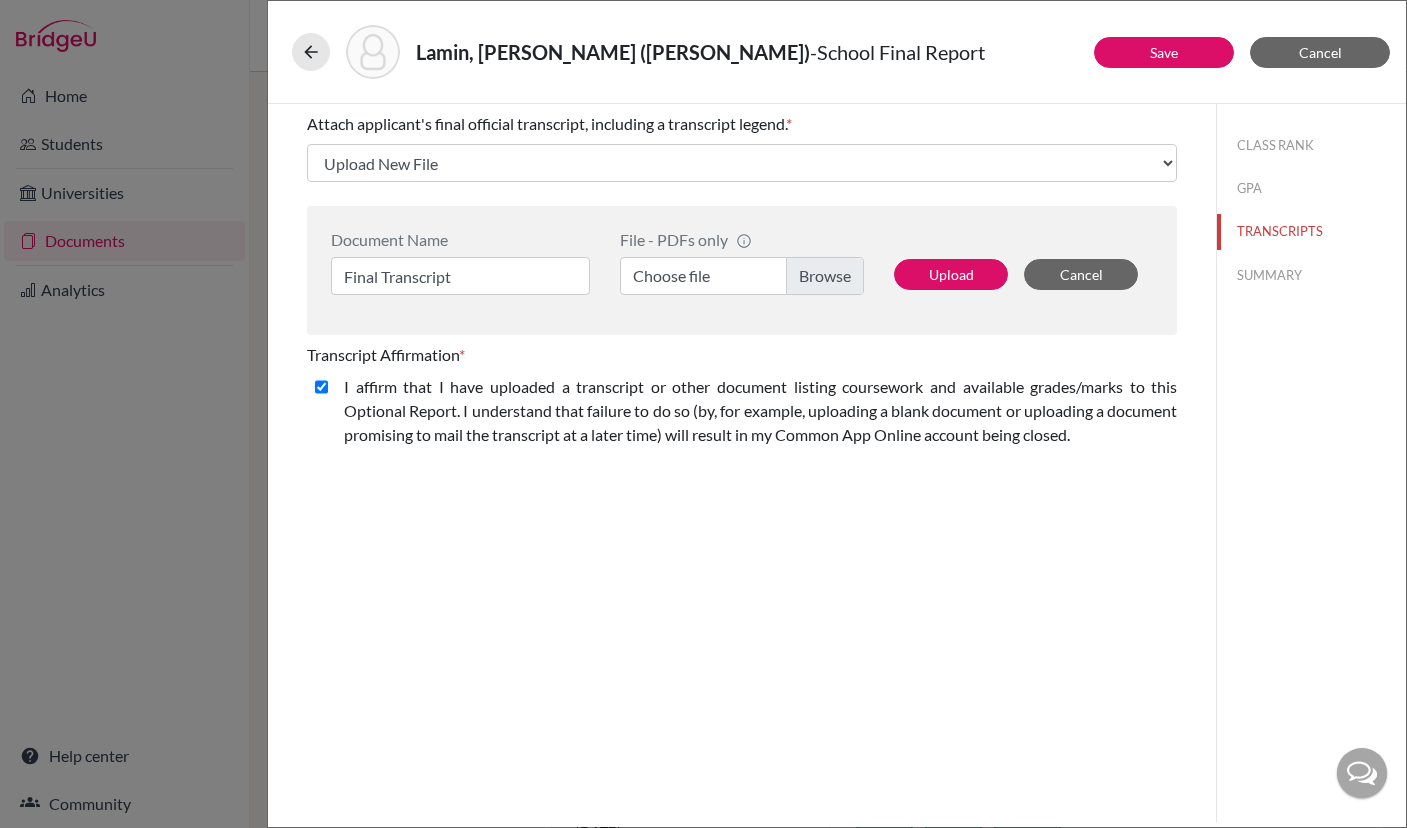 click on "Choose file" at bounding box center (742, 276) 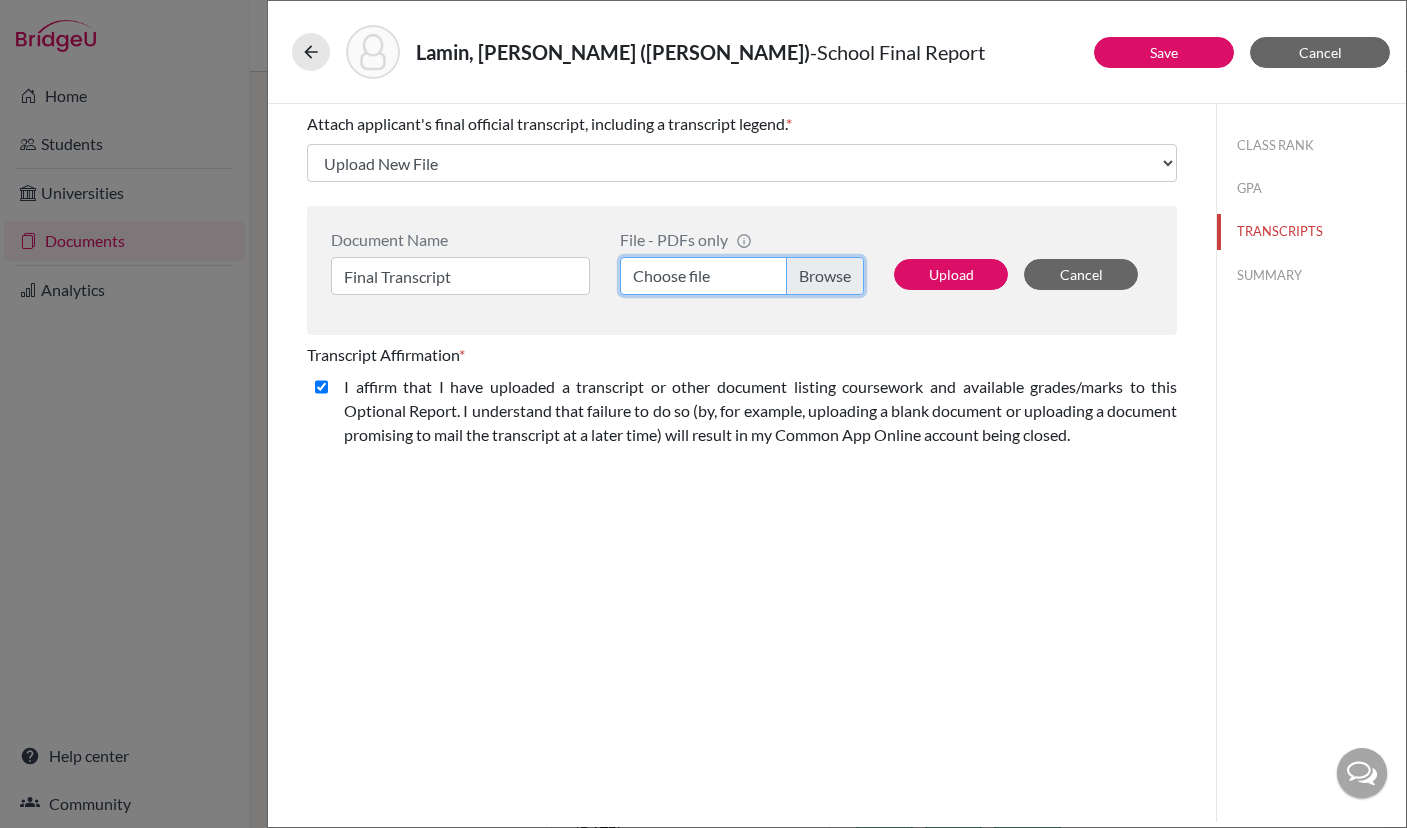 click on "Choose file" at bounding box center (742, 276) 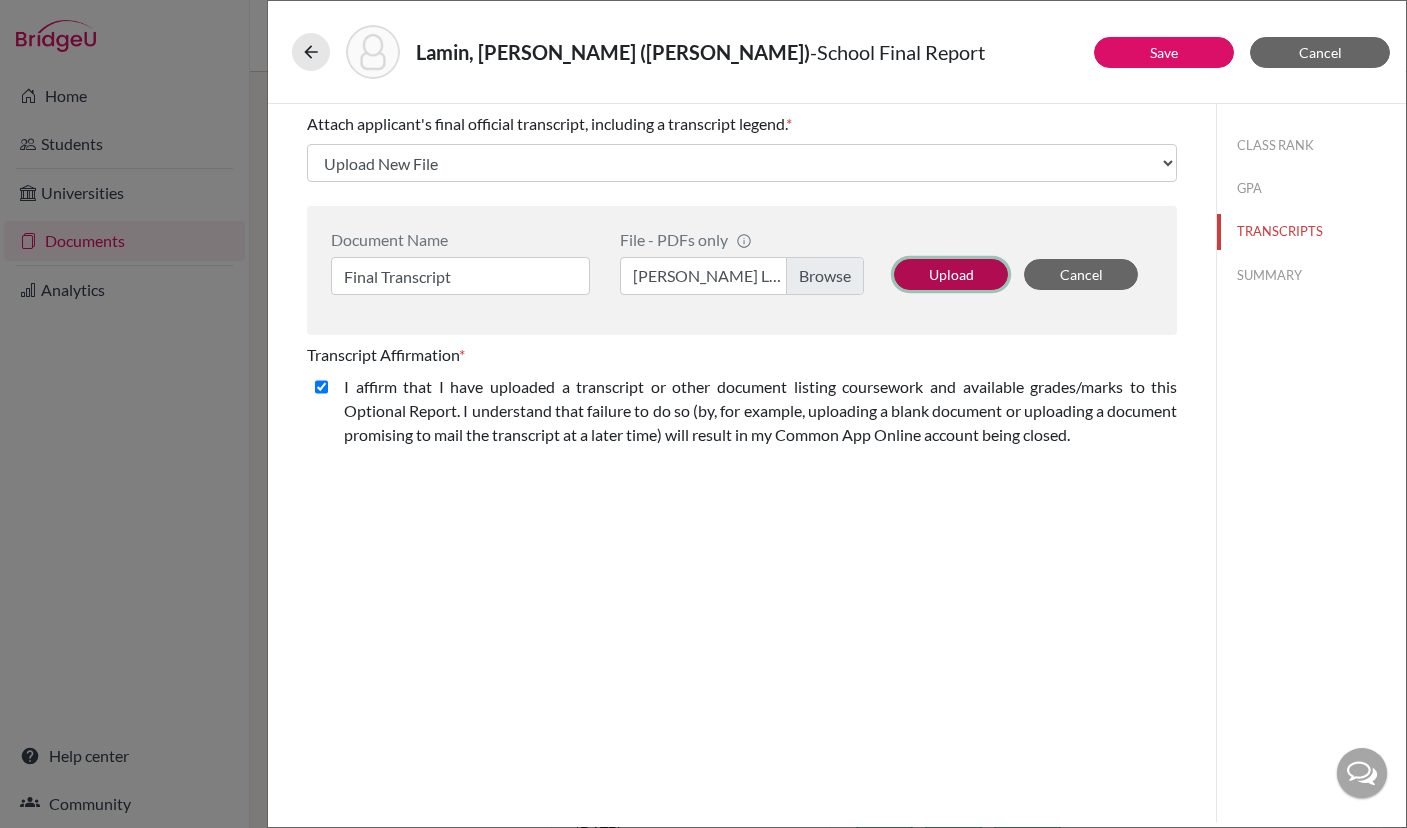 click on "Upload" at bounding box center [951, 274] 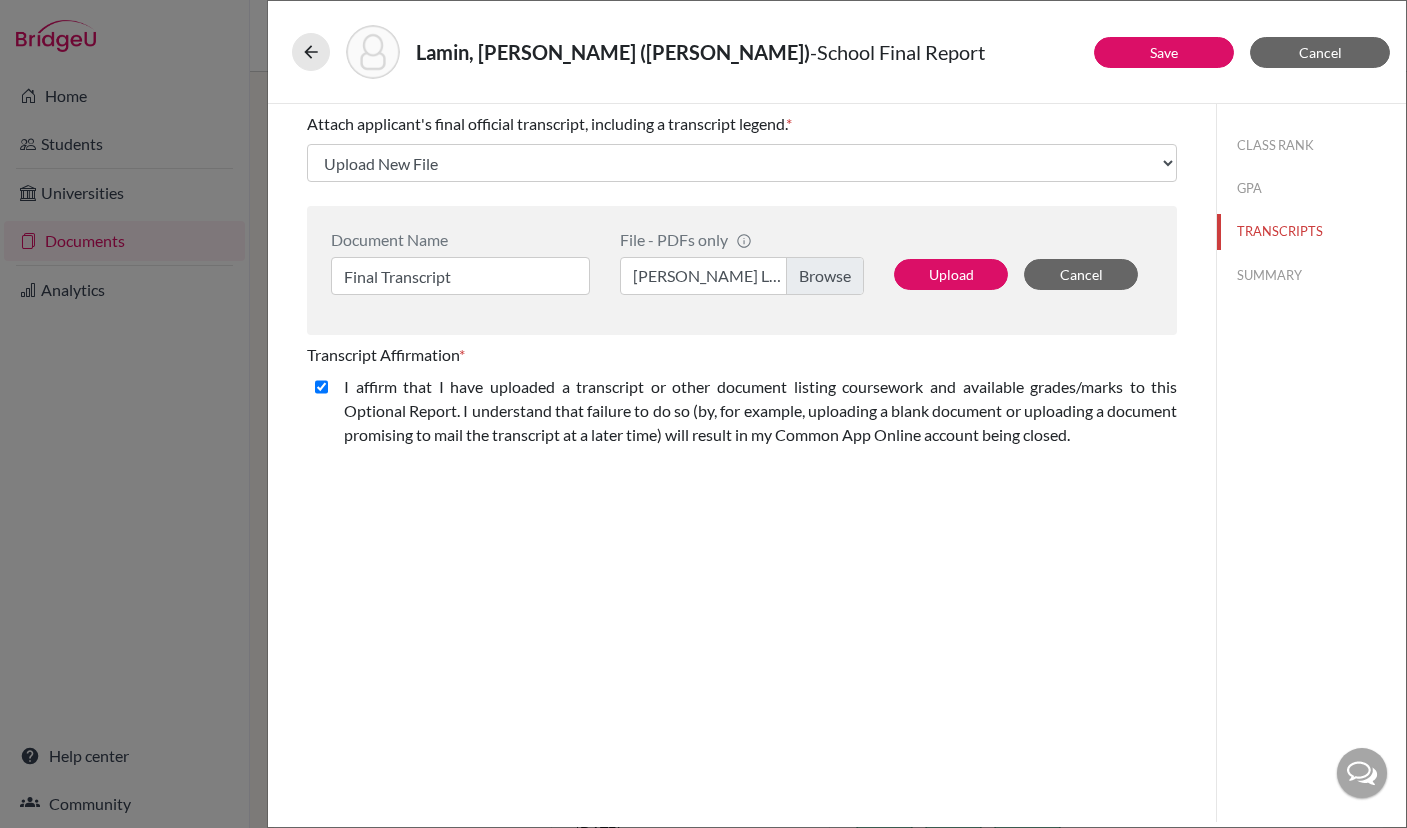 select on "656273" 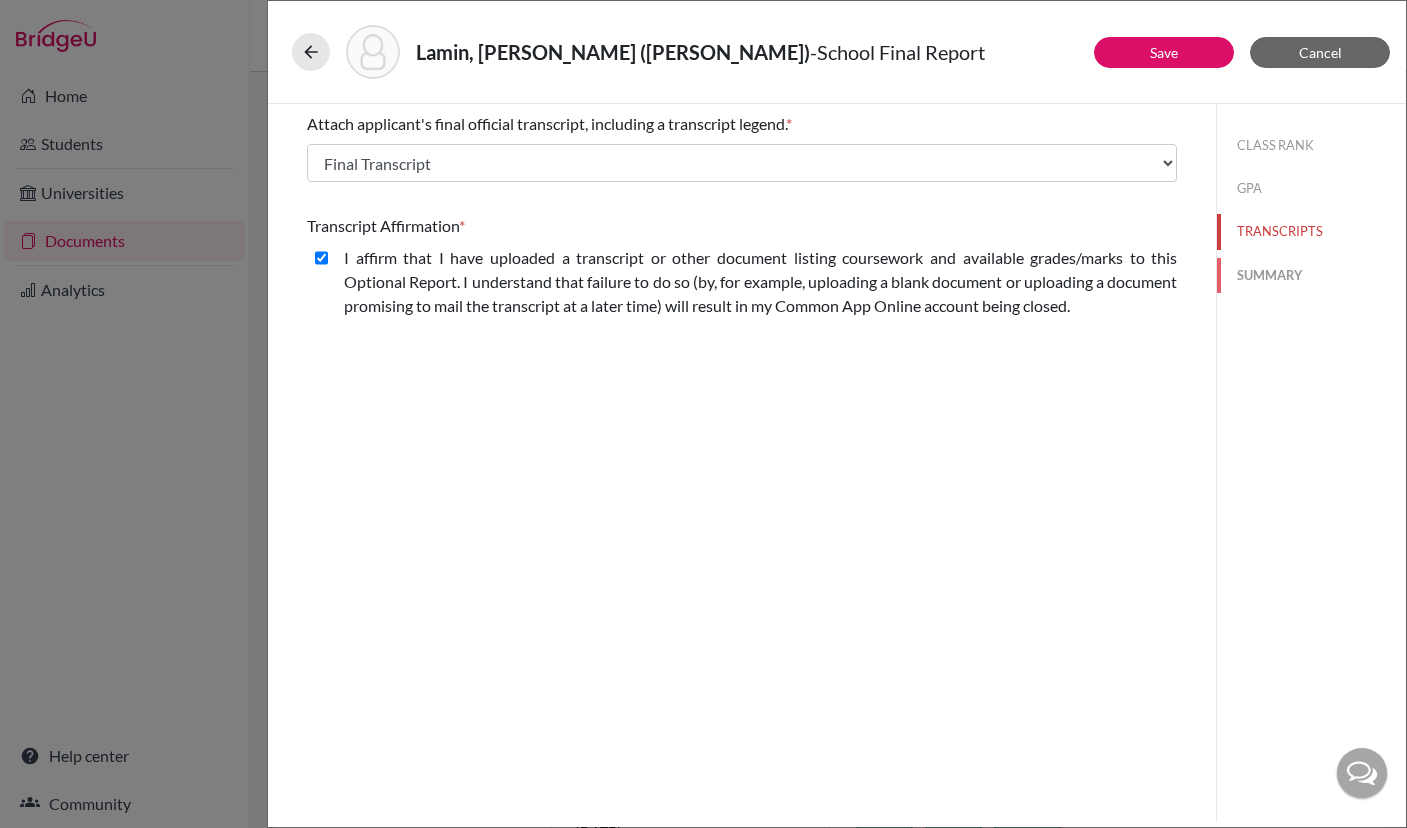 click on "SUMMARY" at bounding box center [1311, 275] 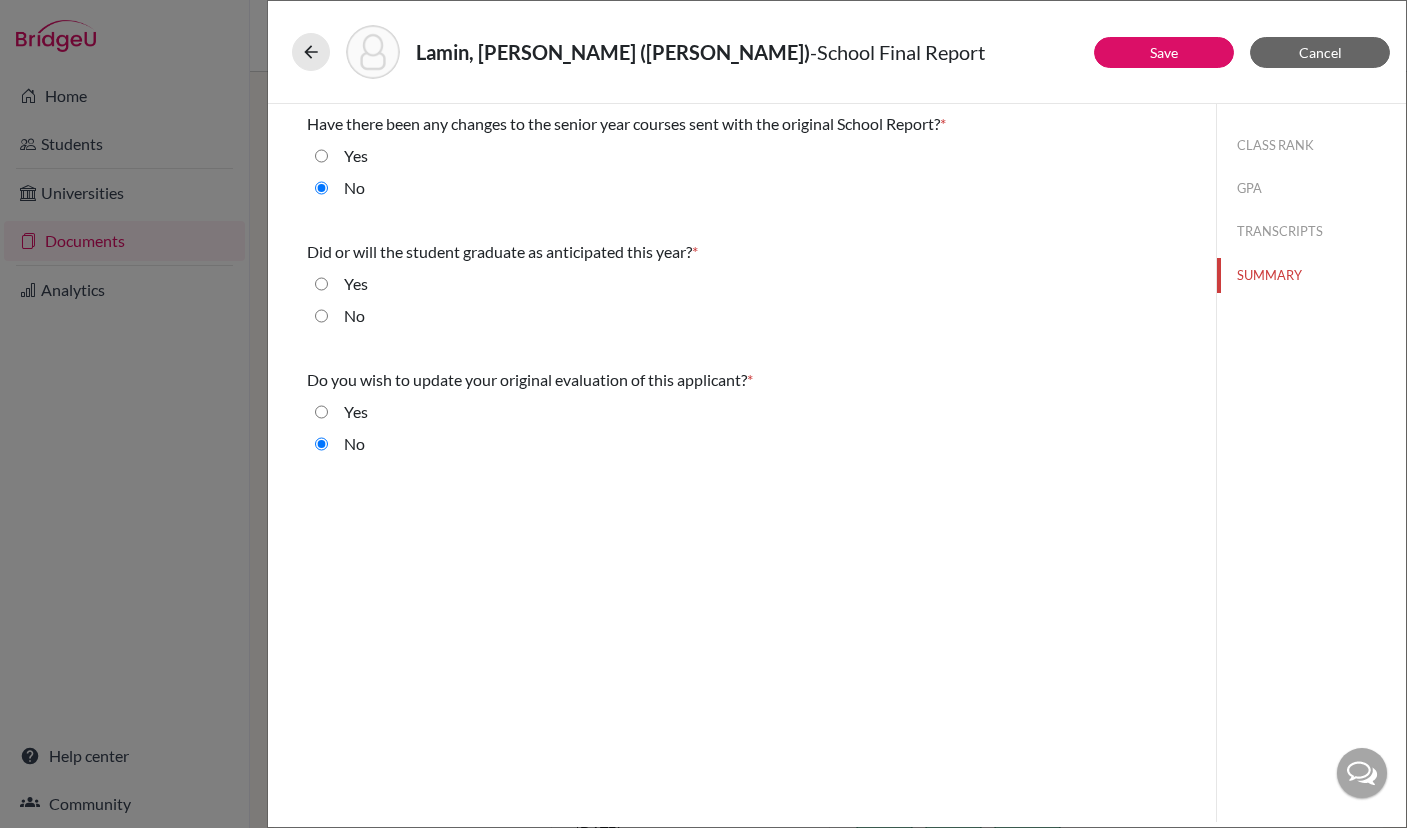 click on "Yes" at bounding box center [321, 284] 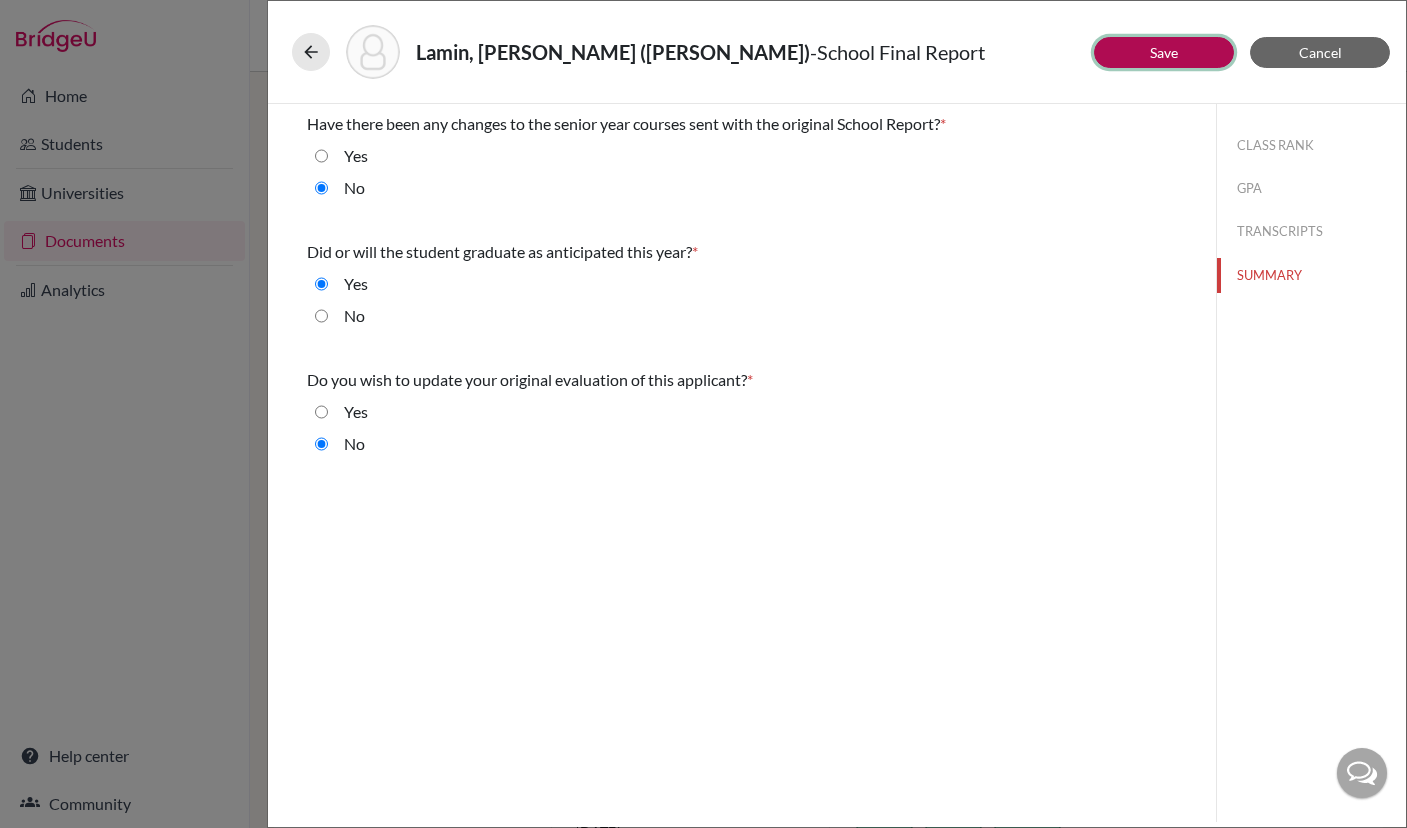 click on "Save" at bounding box center (1164, 52) 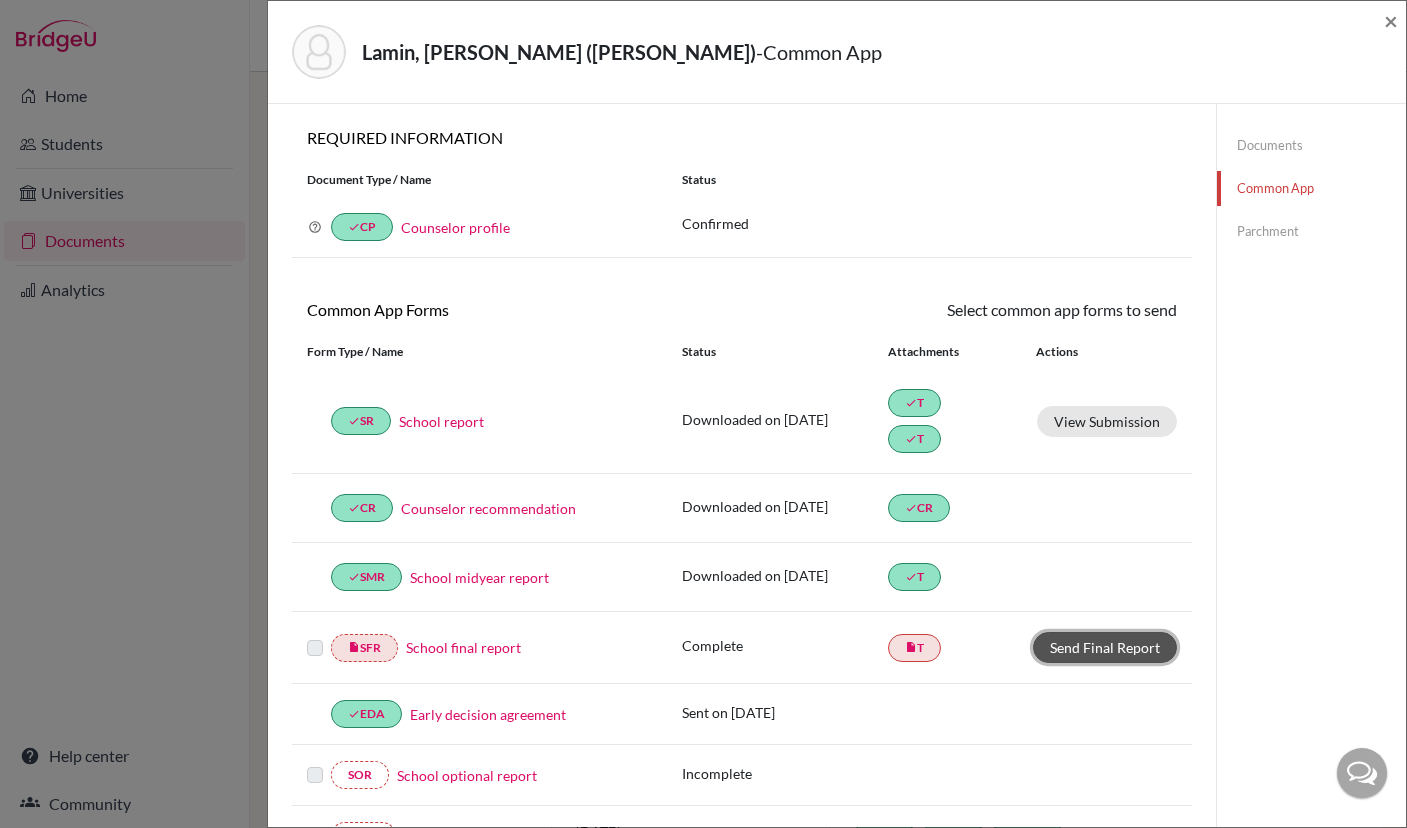 click on "Send Final Report" at bounding box center (1105, 647) 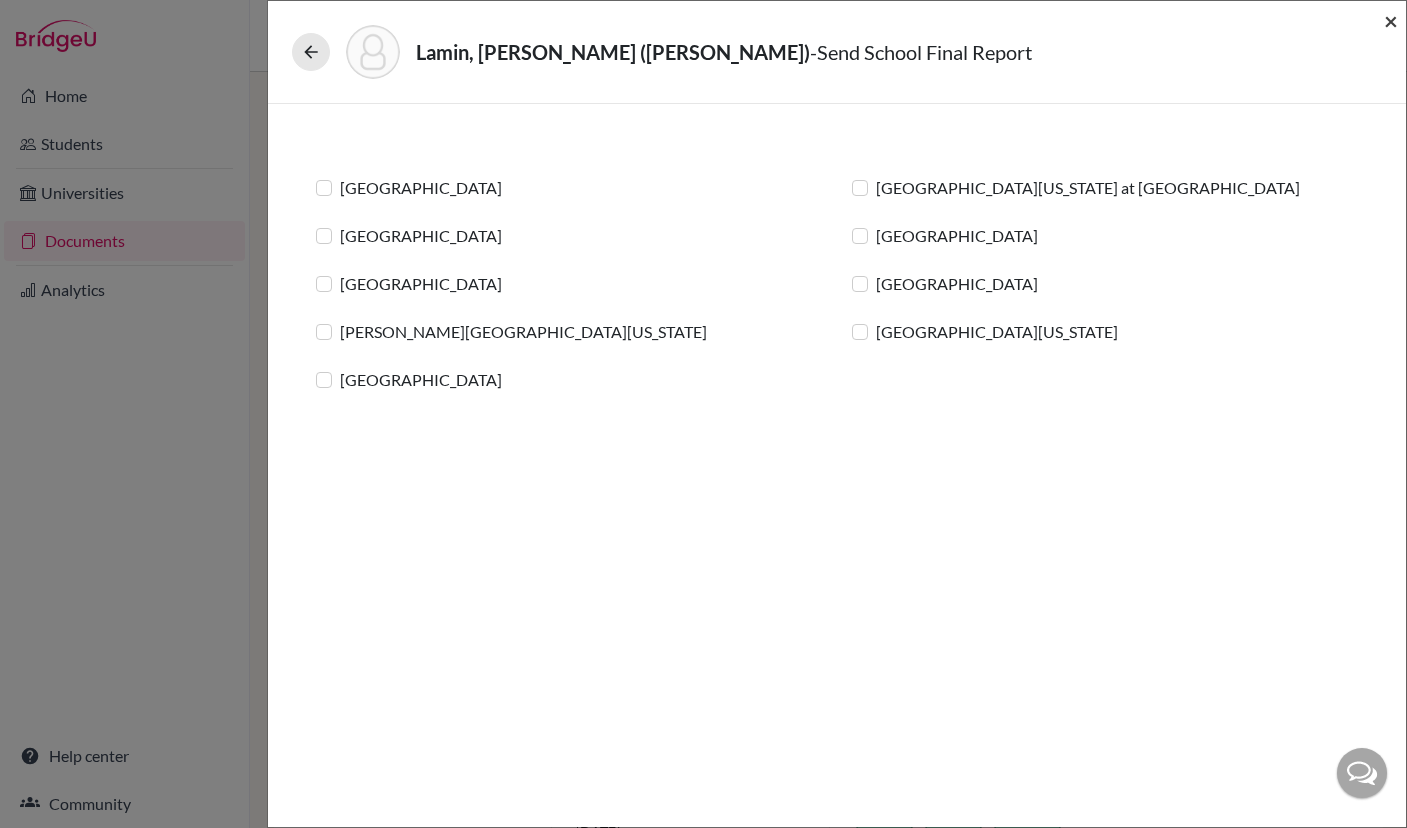 click on "×" at bounding box center [1391, 20] 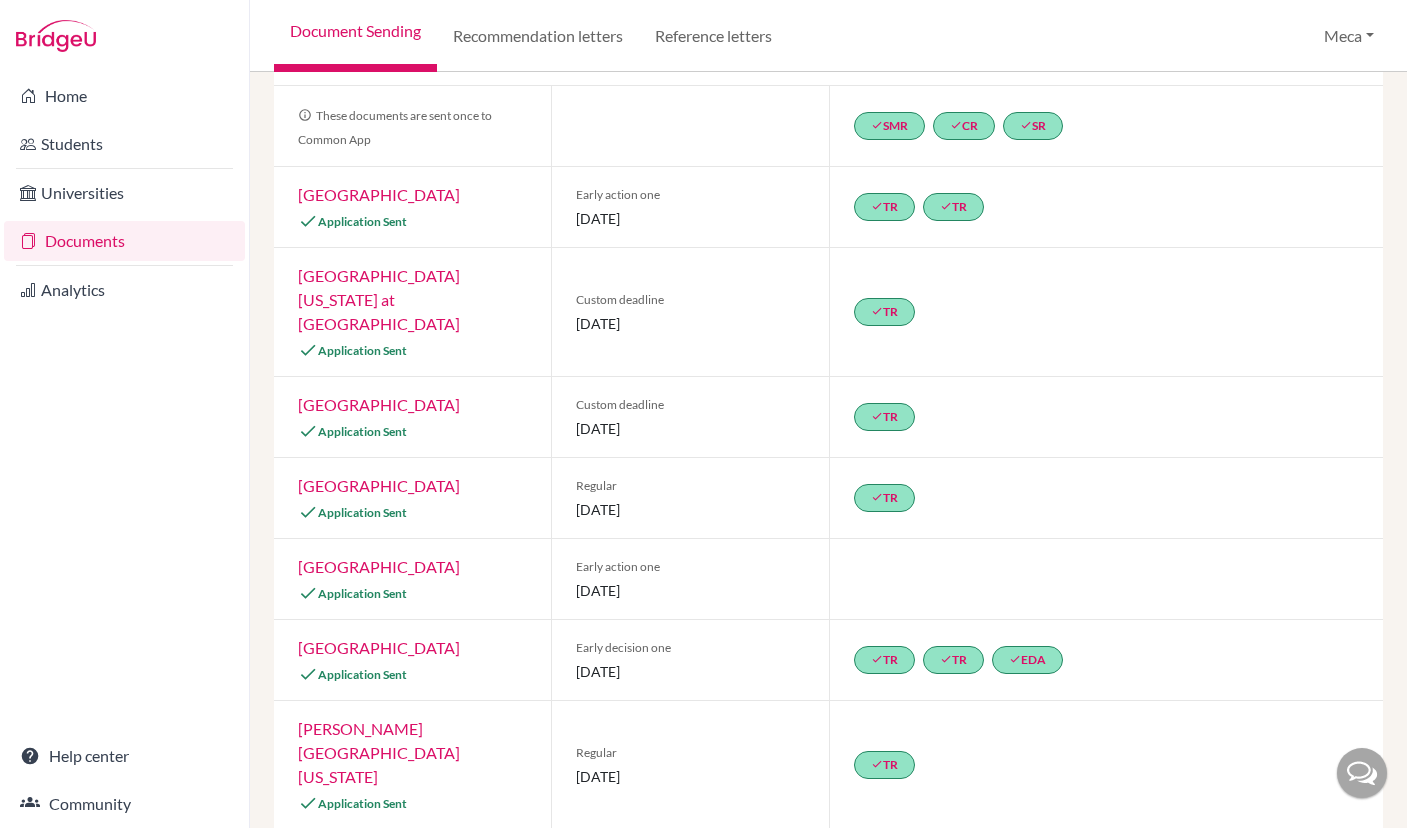 scroll, scrollTop: 576, scrollLeft: 0, axis: vertical 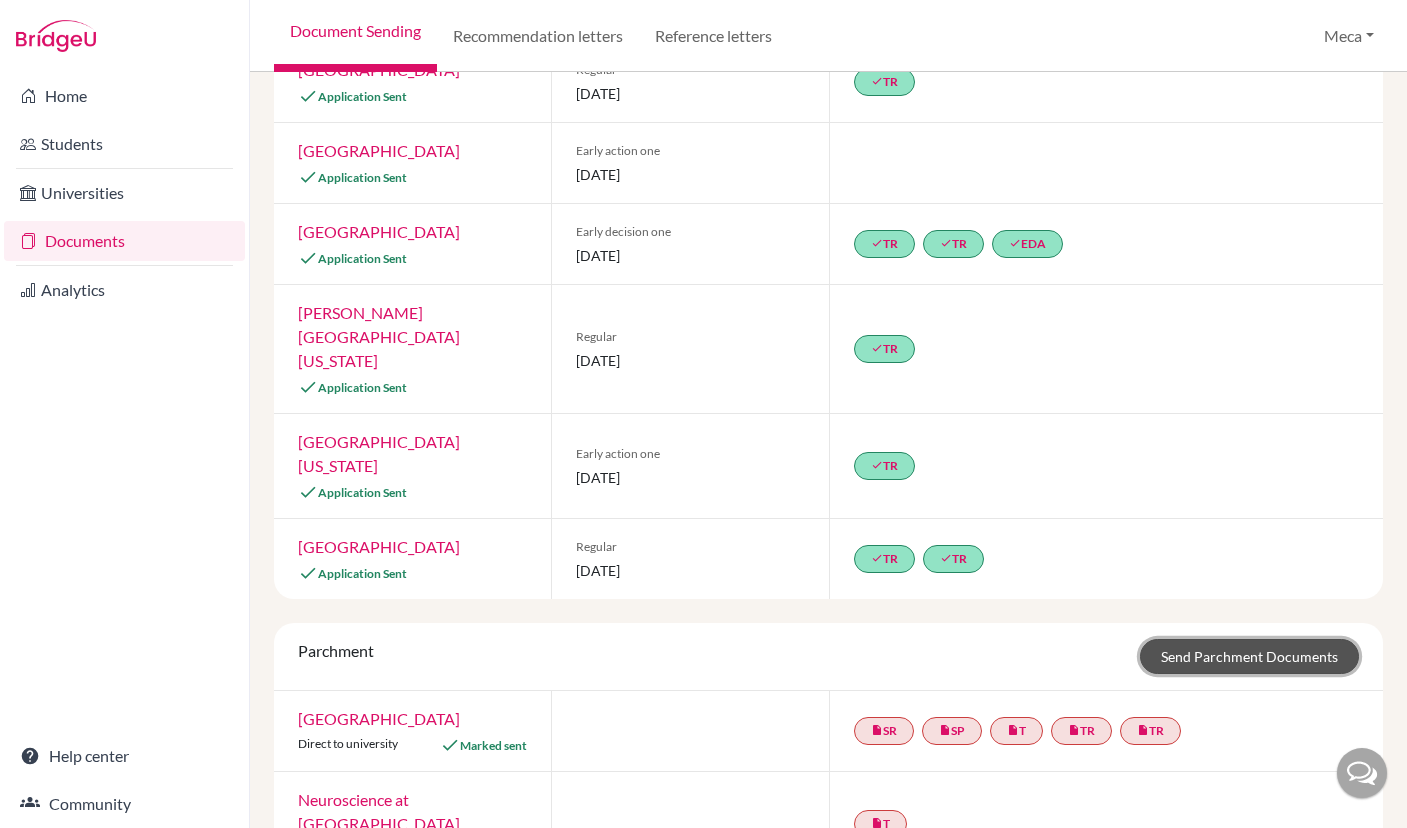 click on "Send Parchment Documents" 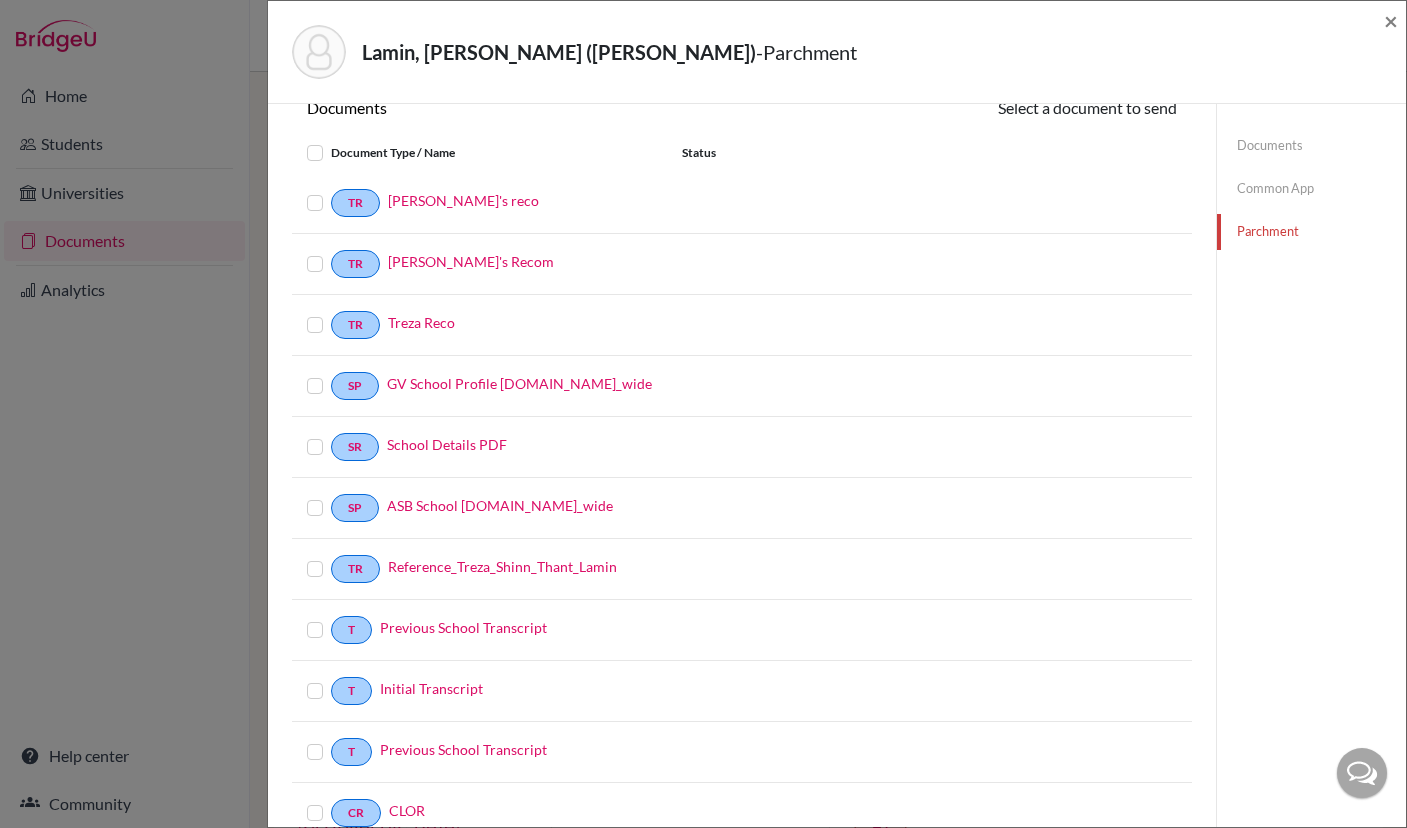 scroll, scrollTop: 48, scrollLeft: 0, axis: vertical 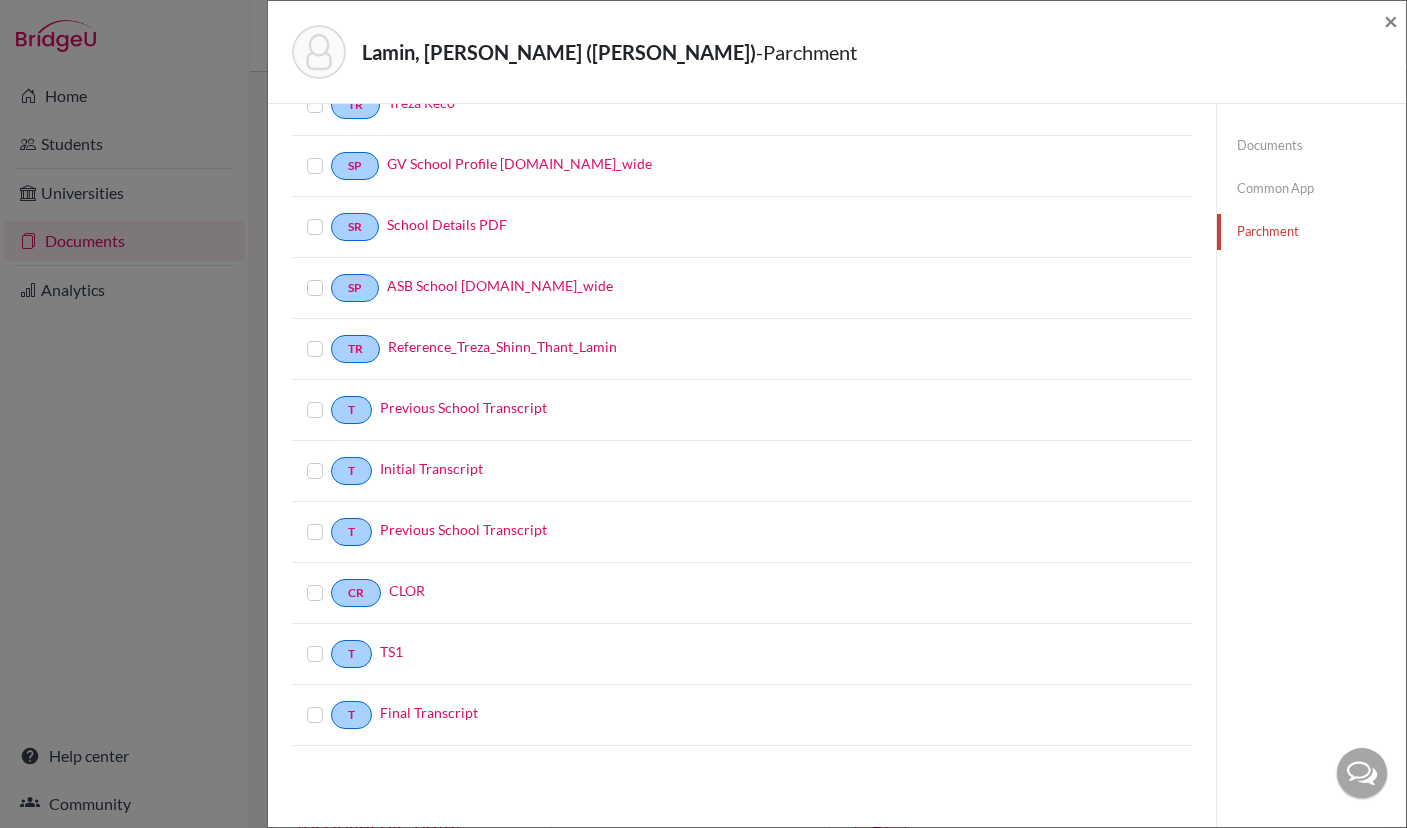 click at bounding box center [331, 703] 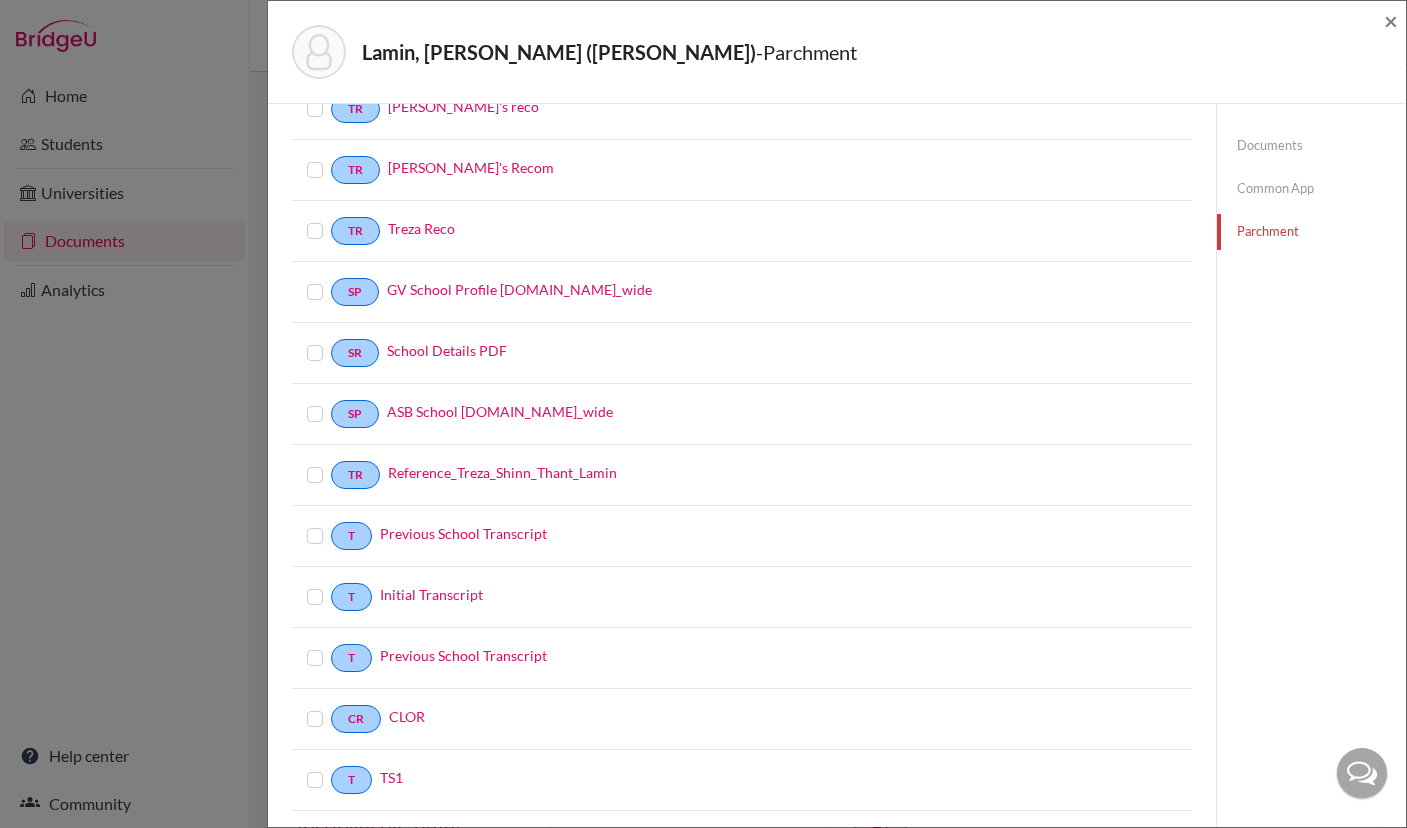 scroll, scrollTop: 0, scrollLeft: 0, axis: both 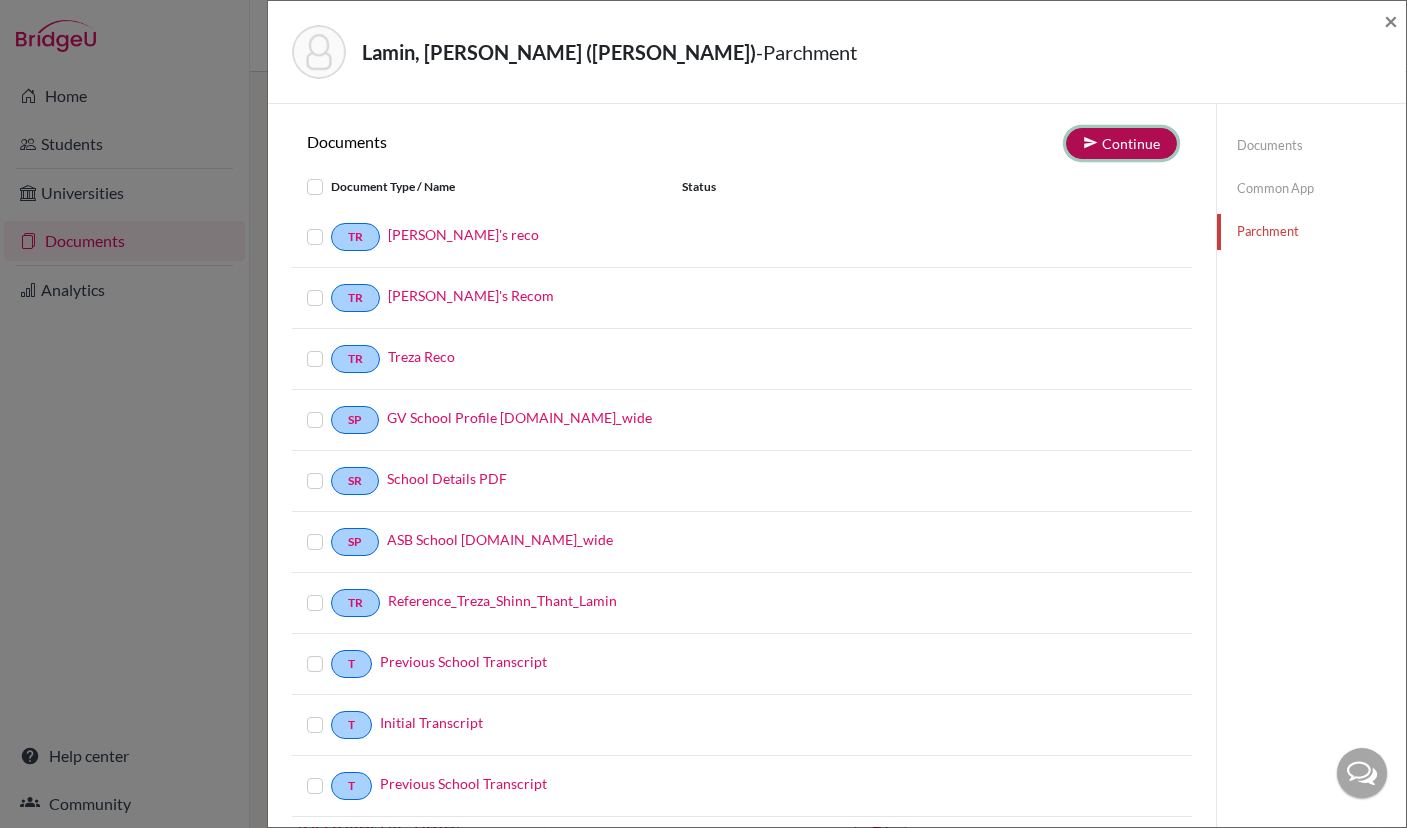 click on "Continue" at bounding box center (1121, 143) 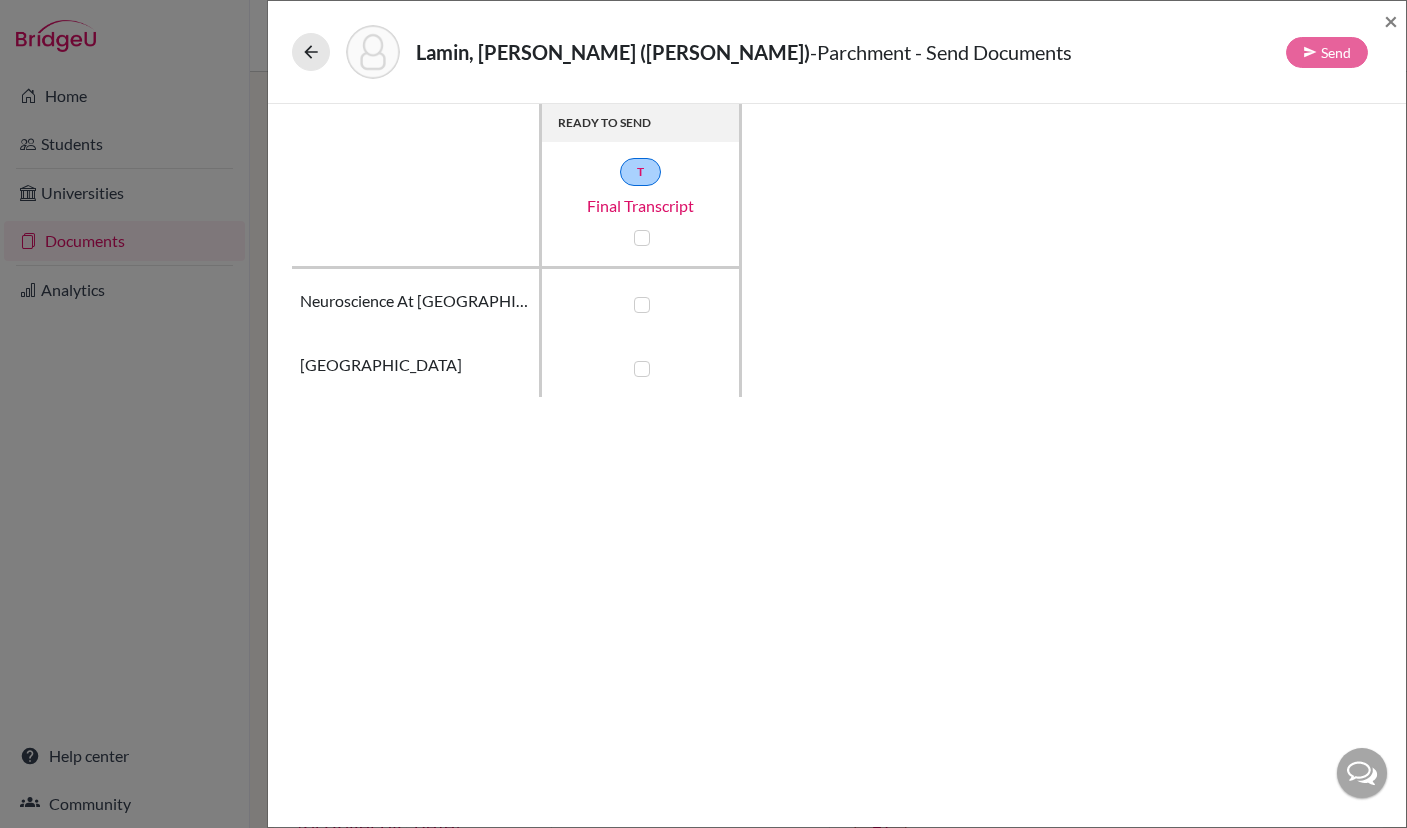click at bounding box center (642, 305) 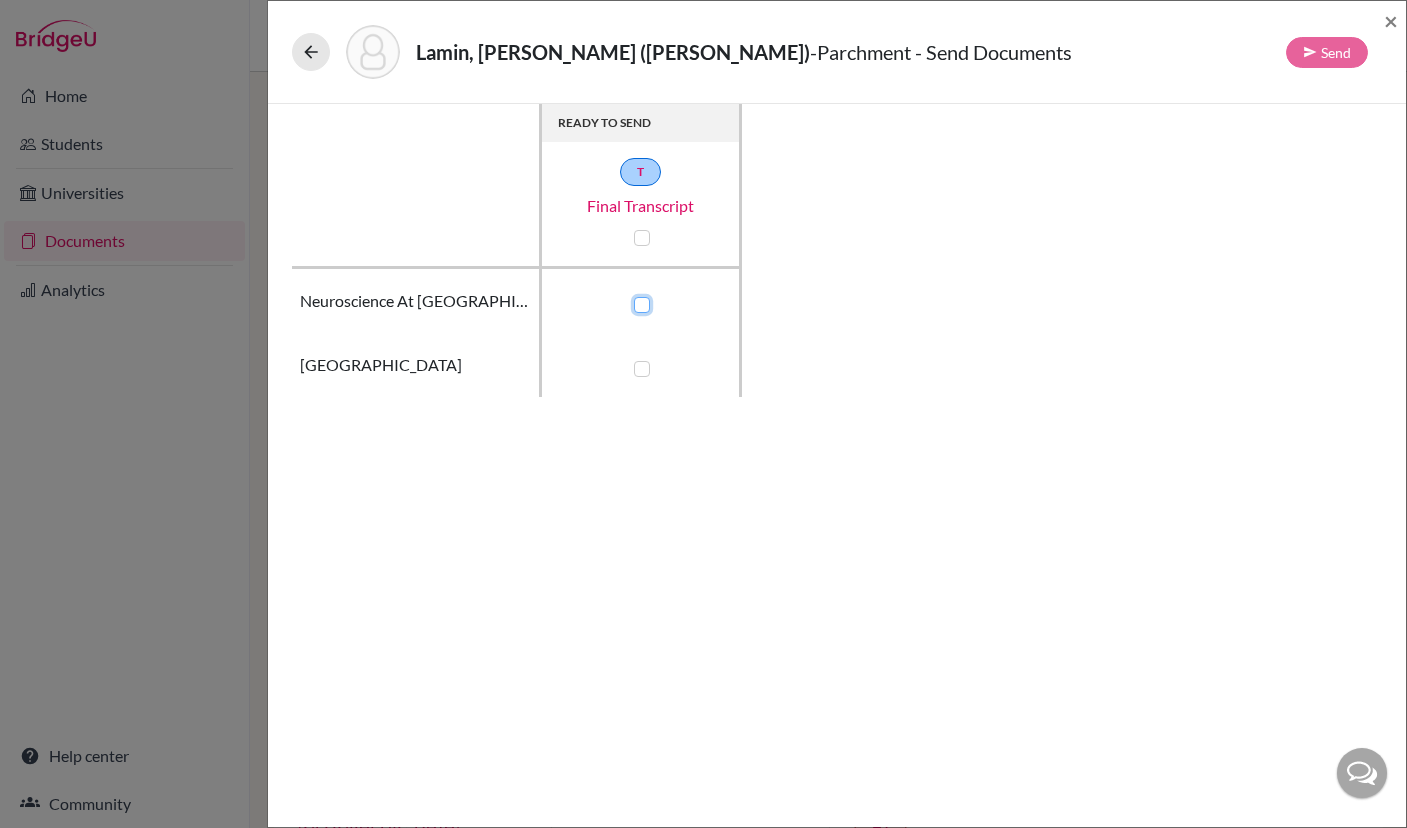 click at bounding box center [637, 303] 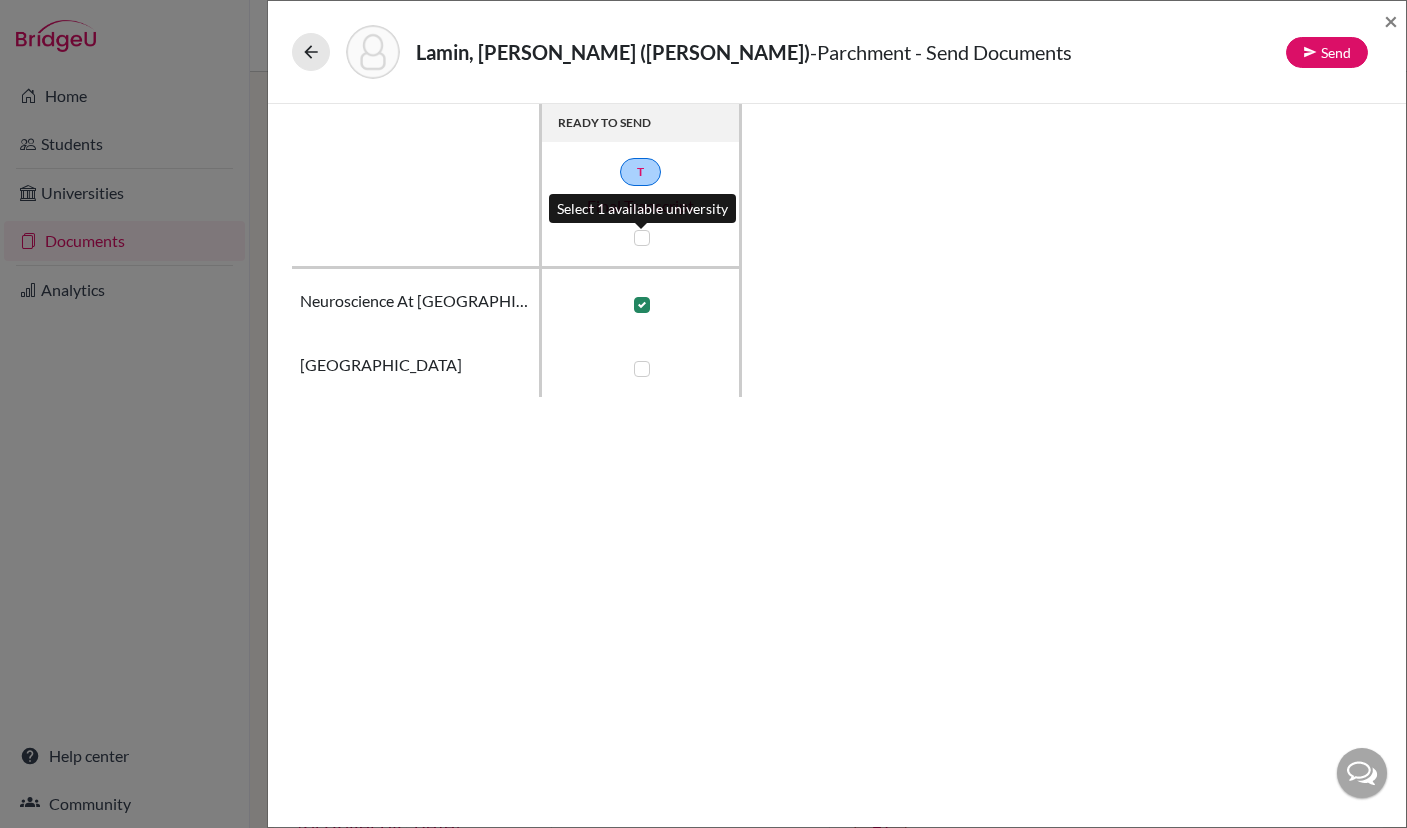 click at bounding box center [642, 238] 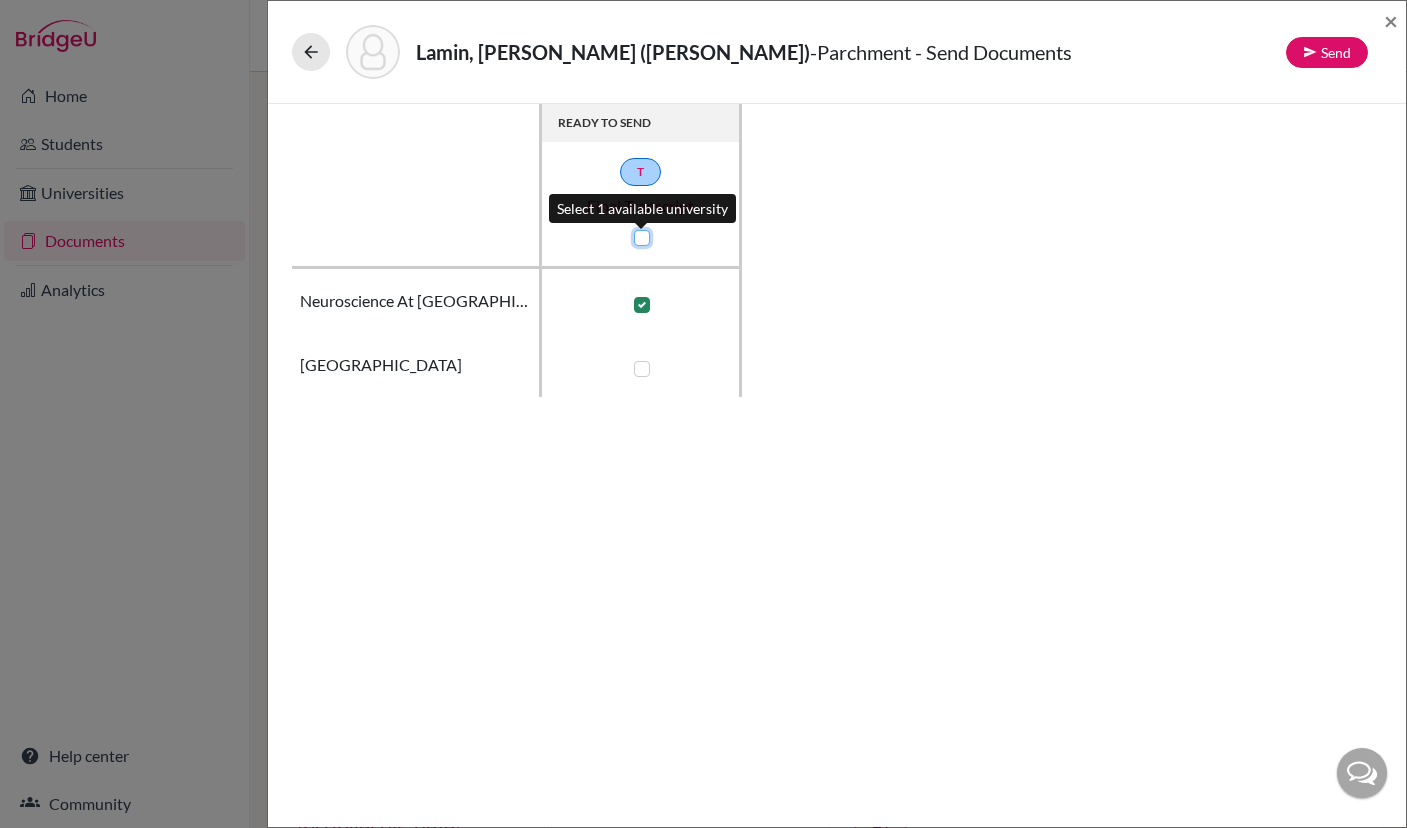 click at bounding box center [637, 236] 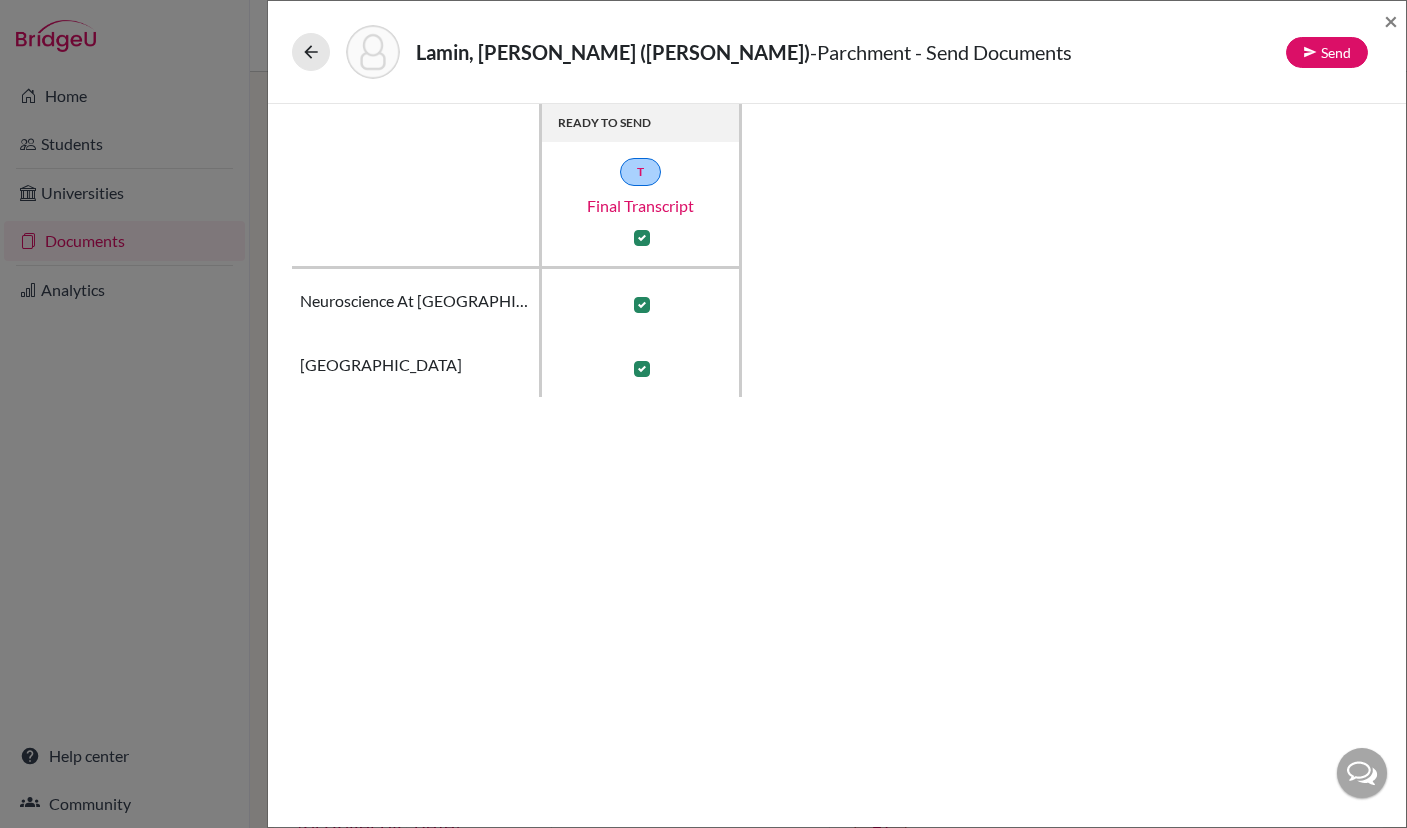 click at bounding box center (642, 369) 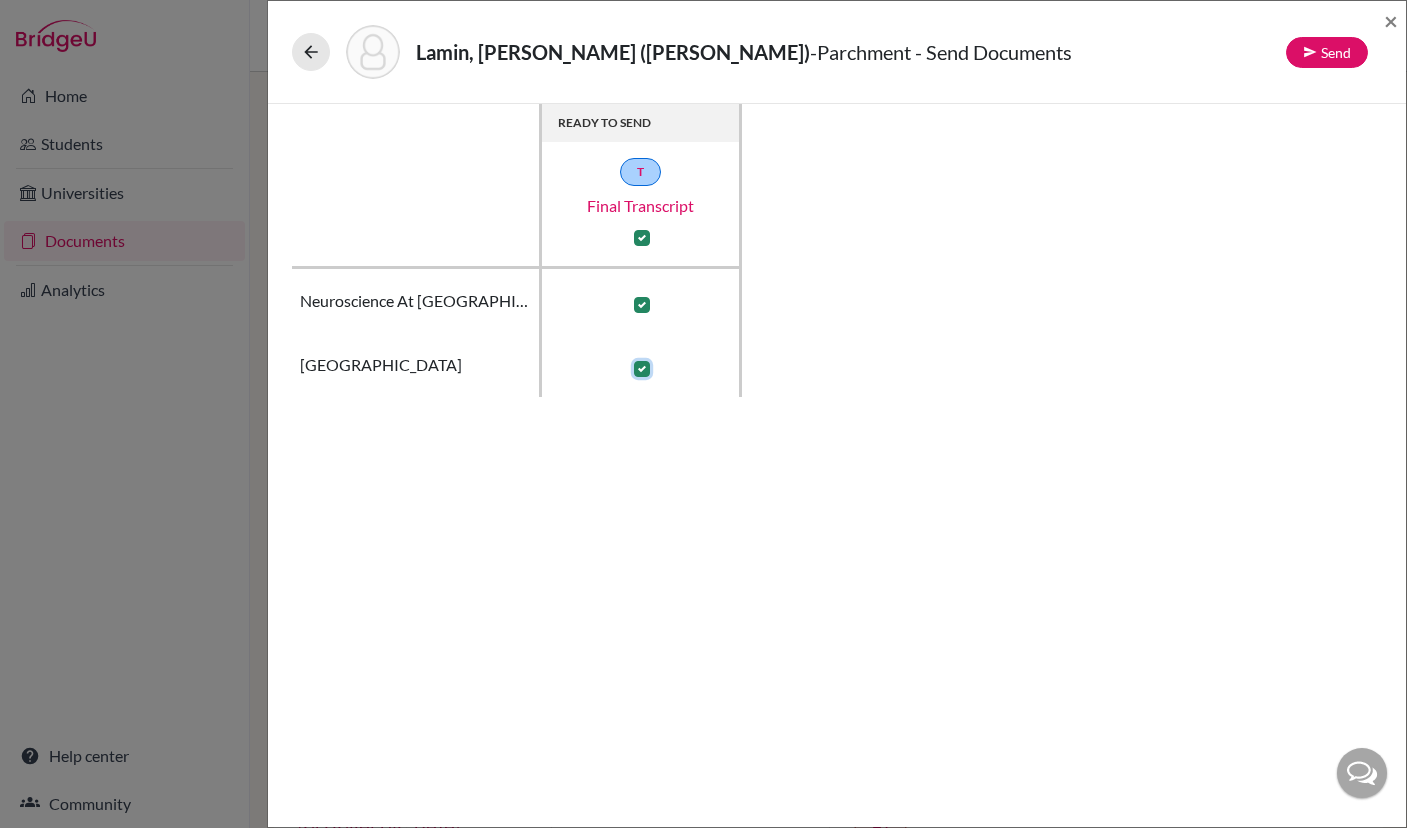 click at bounding box center (637, 367) 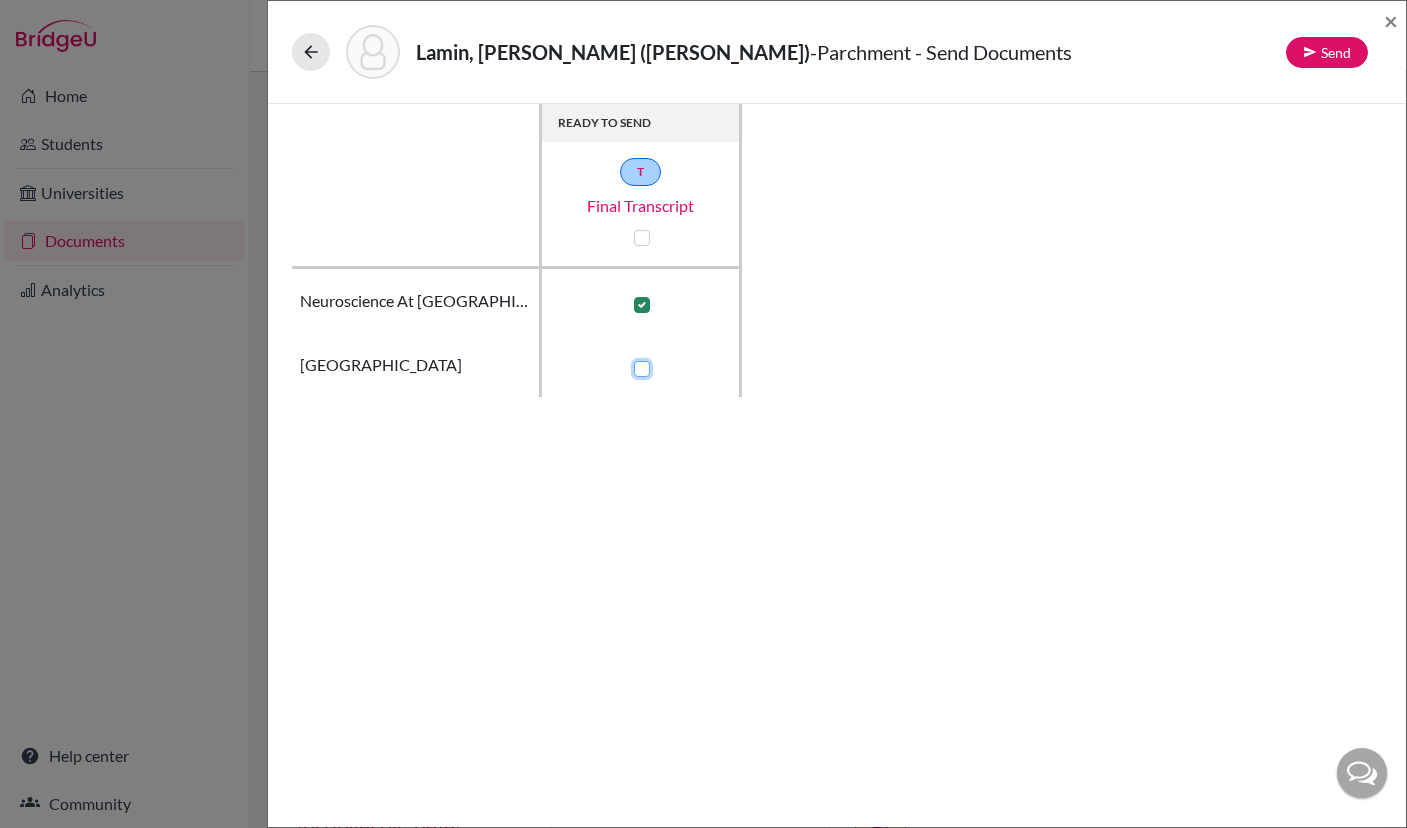 checkbox on "false" 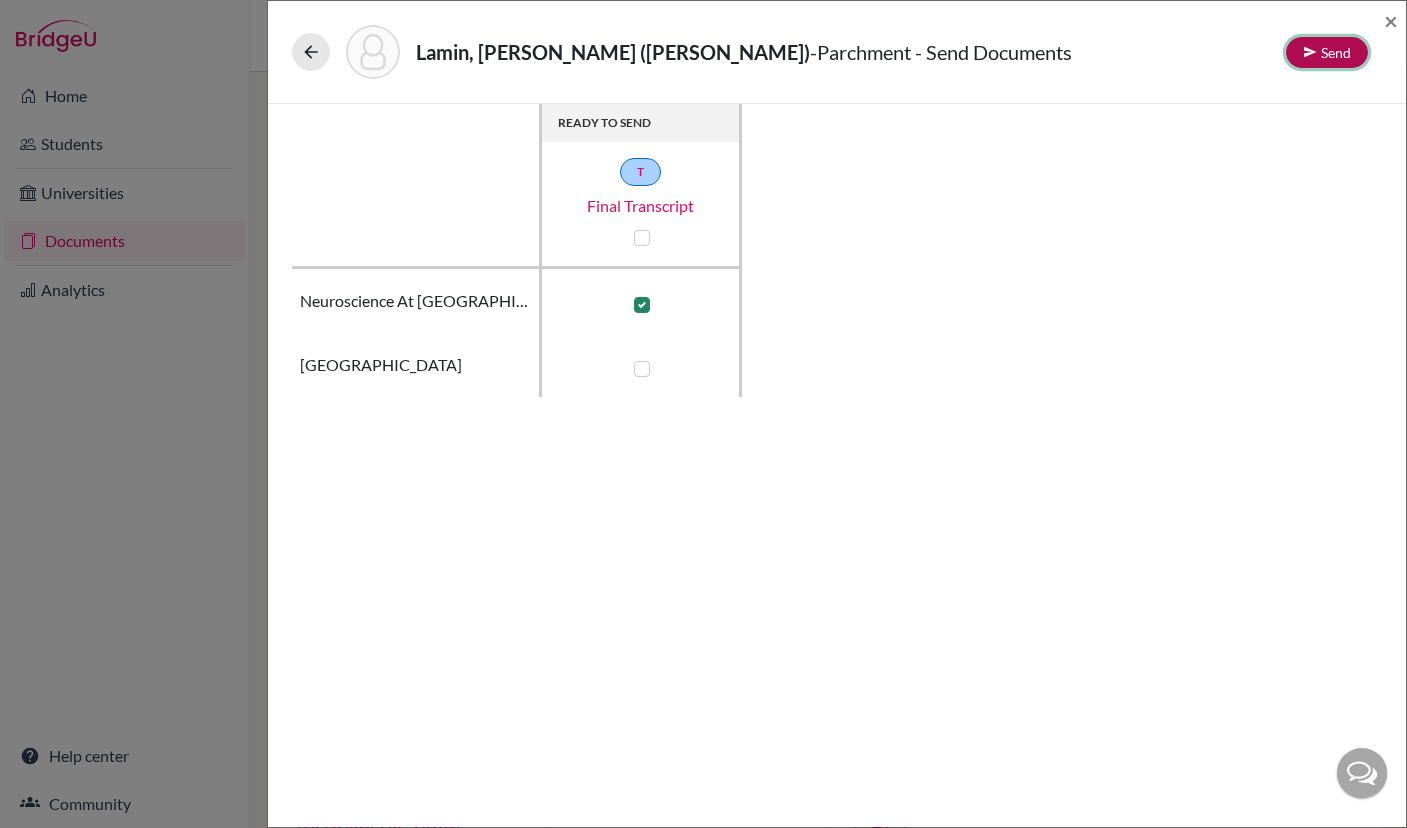 click at bounding box center (1310, 52) 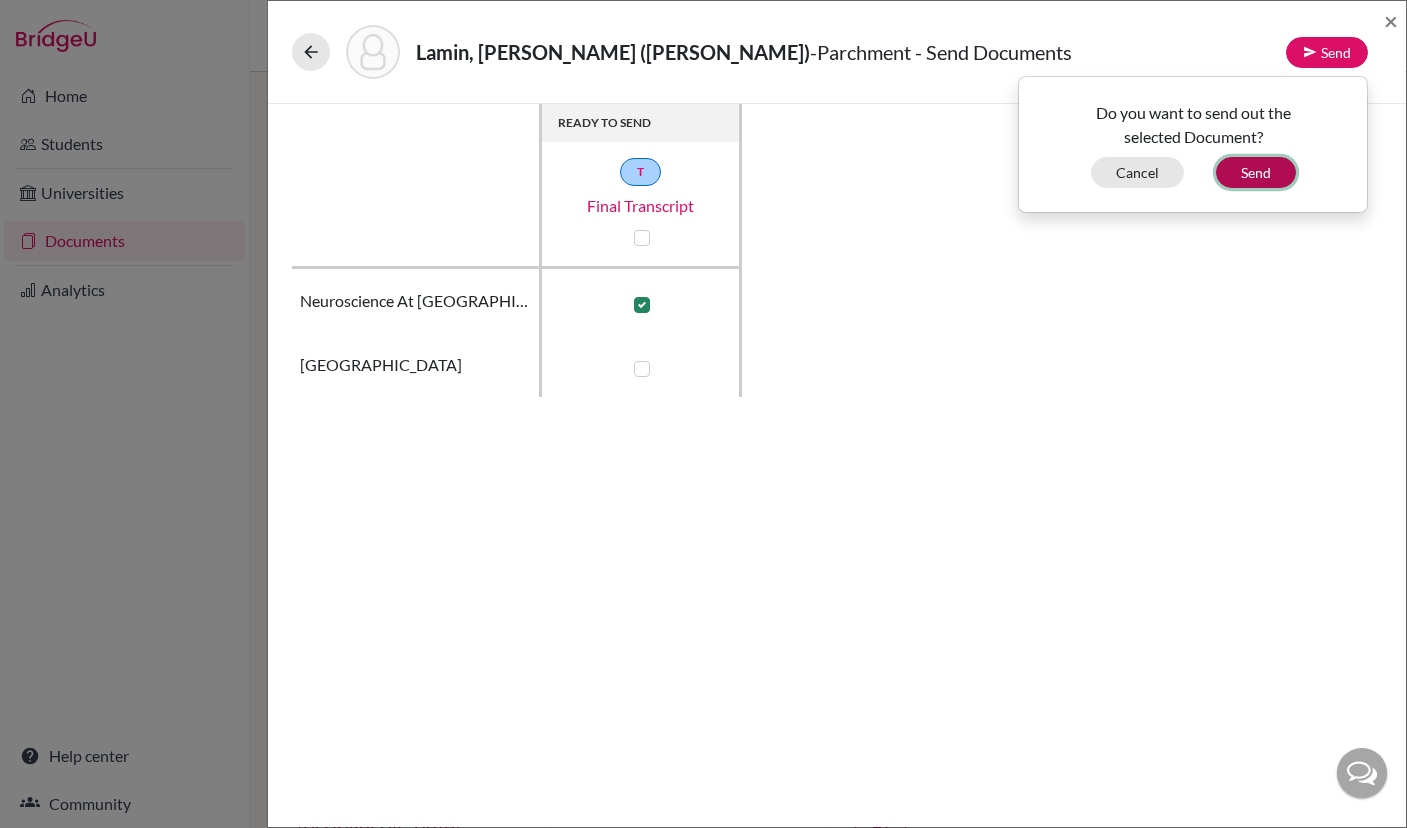 click on "Send" at bounding box center [1256, 172] 